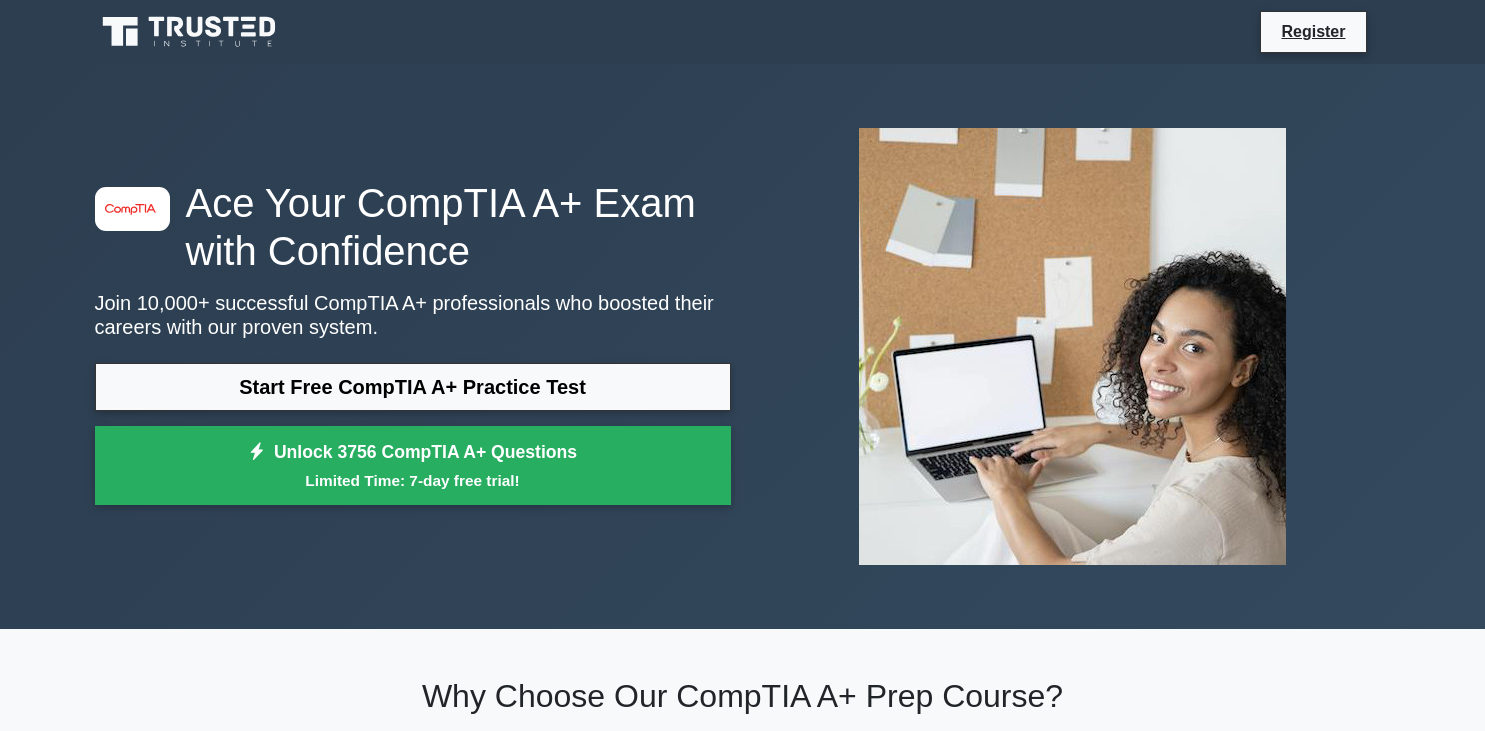 scroll, scrollTop: 0, scrollLeft: 0, axis: both 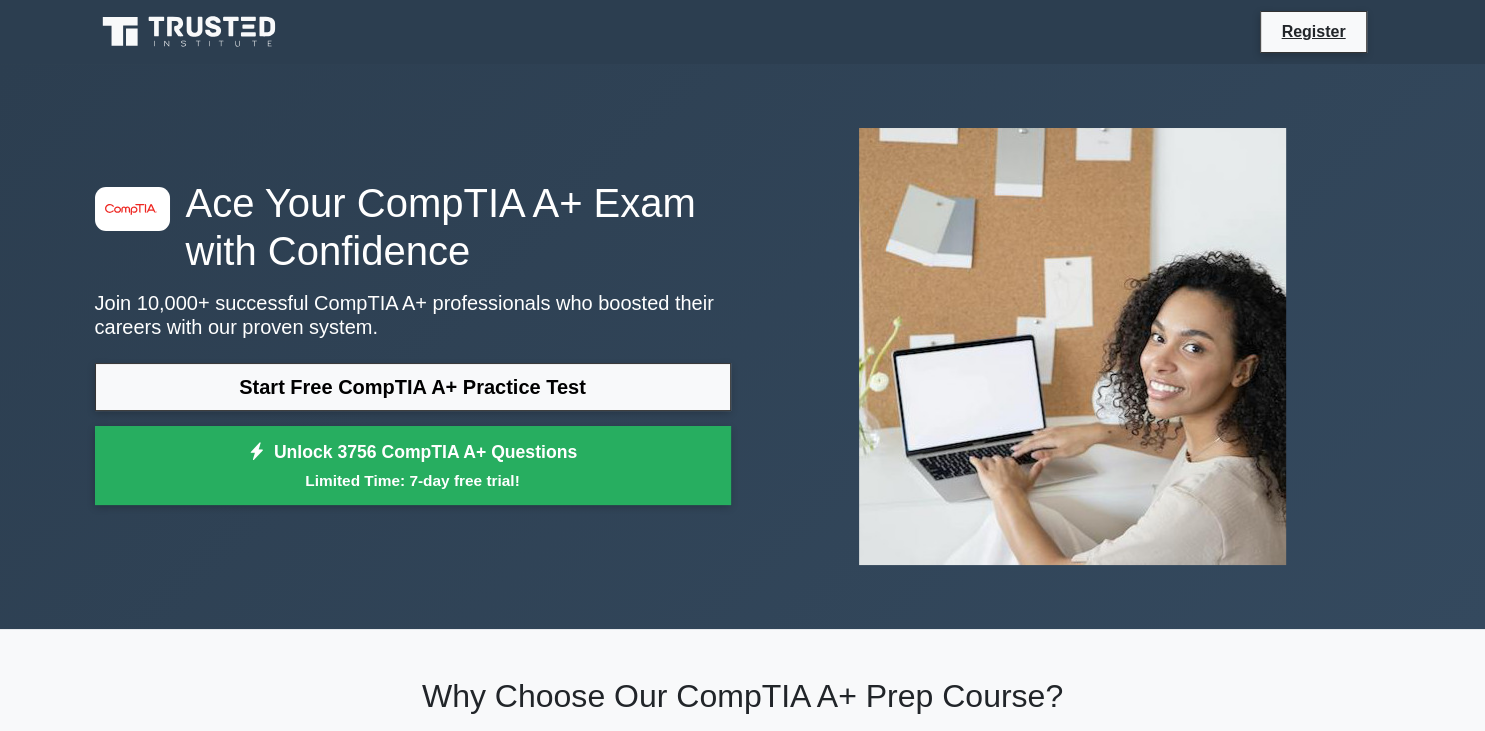 click on "Start Free CompTIA A+ Practice Test" at bounding box center [413, 387] 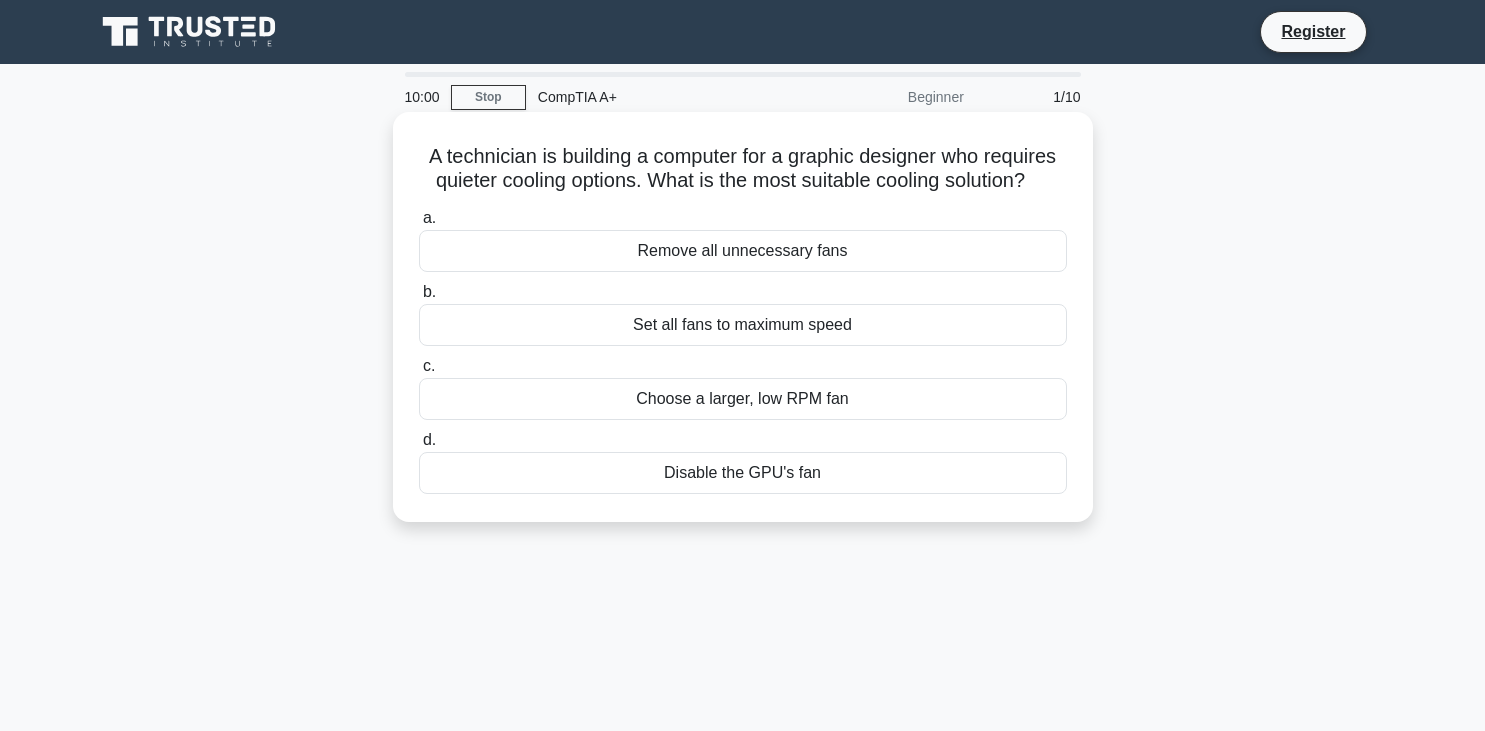 scroll, scrollTop: 0, scrollLeft: 0, axis: both 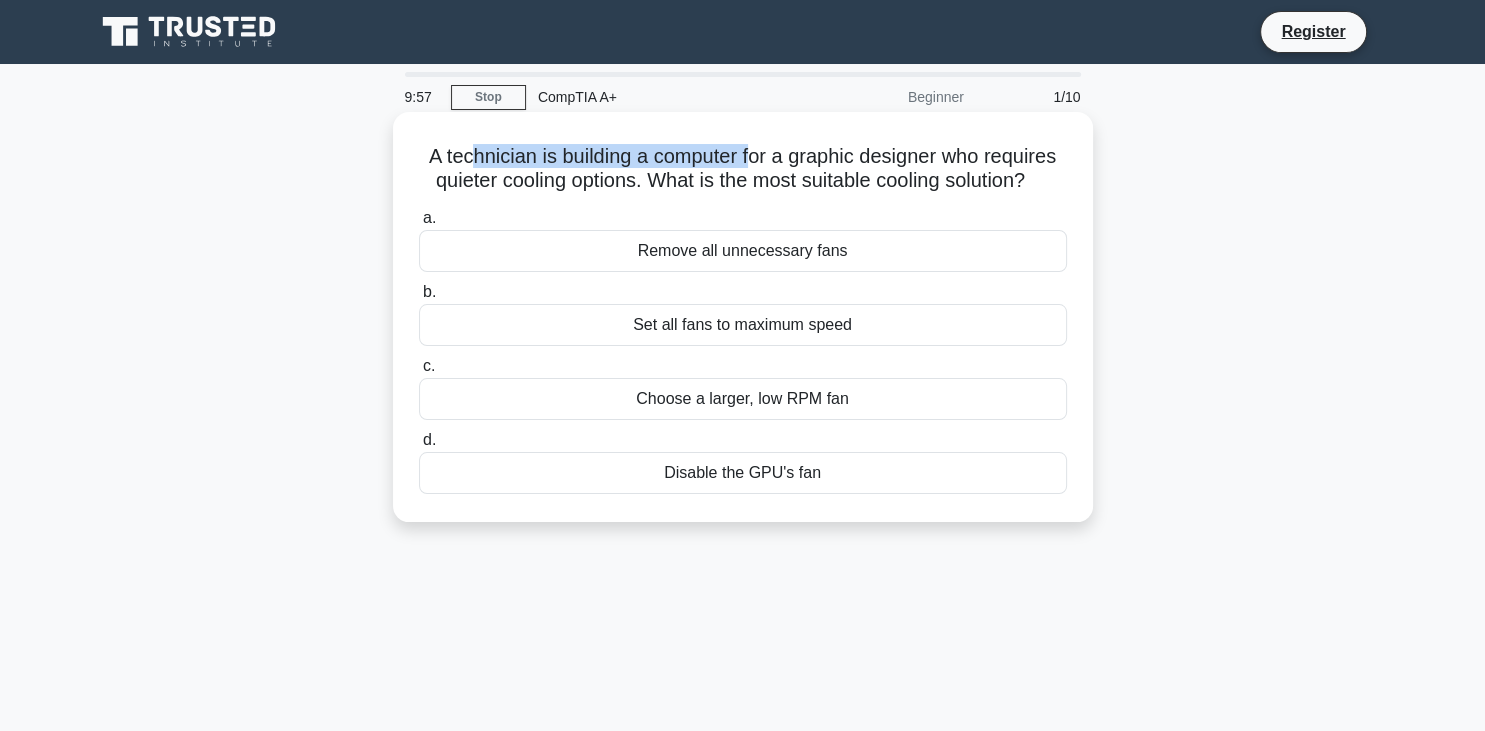 drag, startPoint x: 471, startPoint y: 158, endPoint x: 813, endPoint y: 151, distance: 342.07162 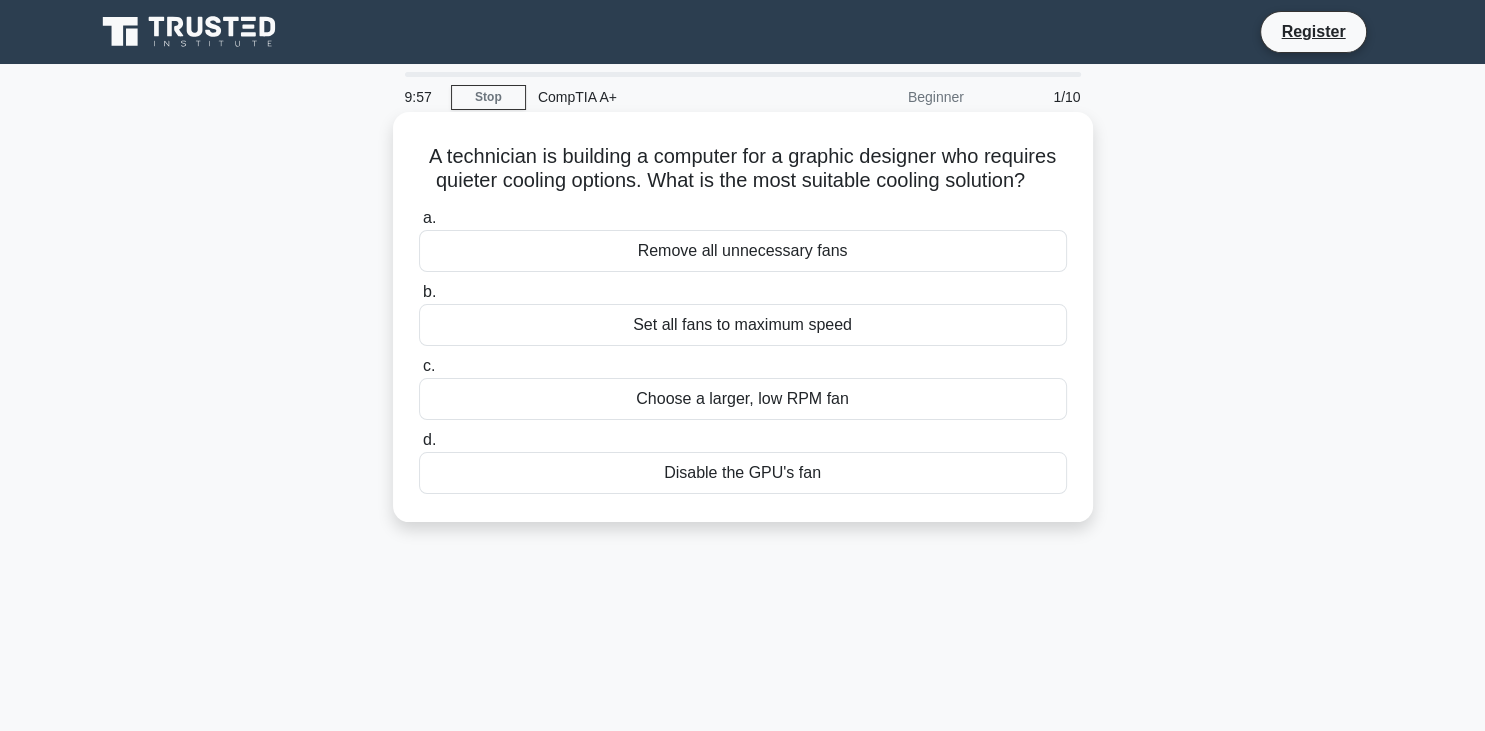 click on "A technician is building a computer for a graphic designer who requires quieter cooling options. What is the most suitable cooling solution?
.spinner_0XTQ{transform-origin:center;animation:spinner_y6GP .75s linear infinite}@keyframes spinner_y6GP{100%{transform:rotate(360deg)}}" at bounding box center [743, 169] 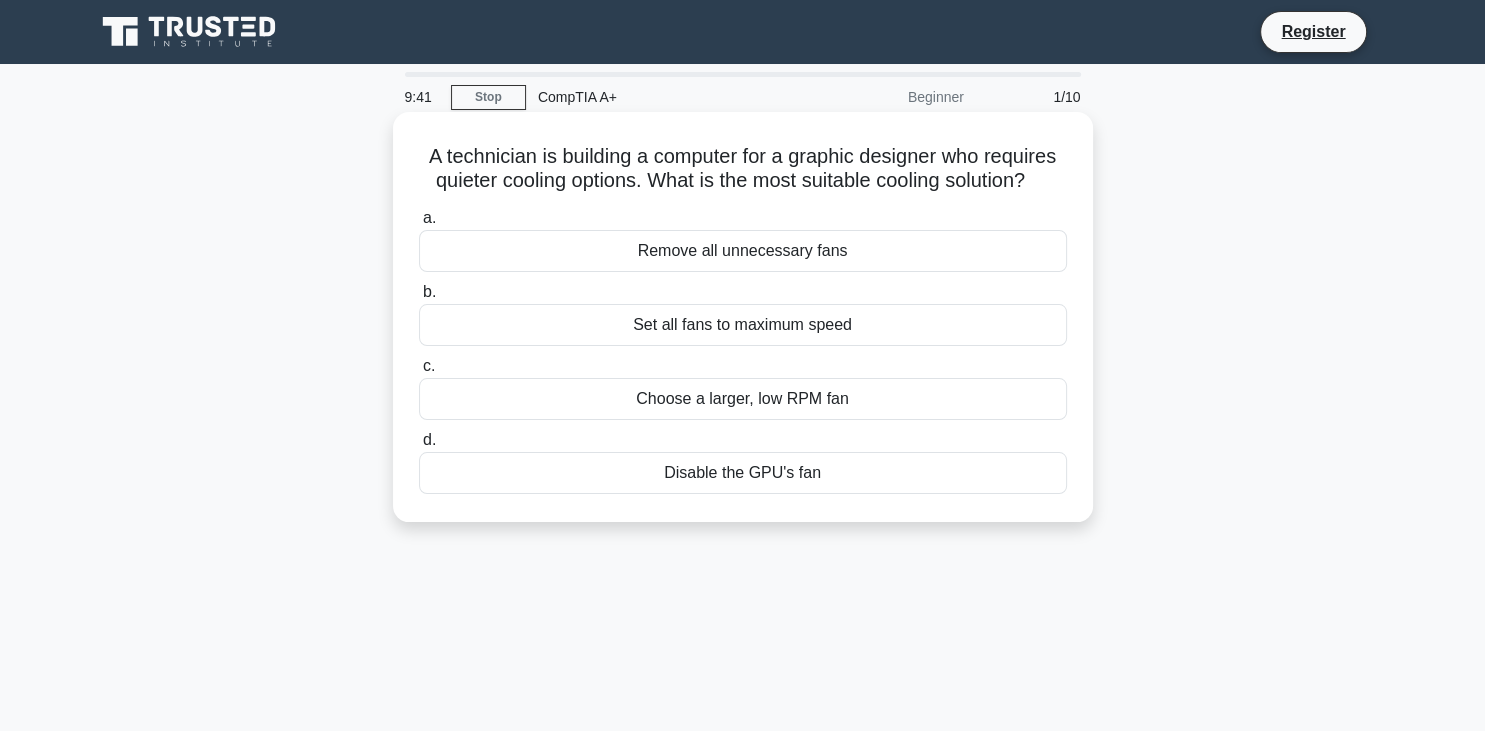 click on "Choose a larger, low RPM fan" at bounding box center [743, 399] 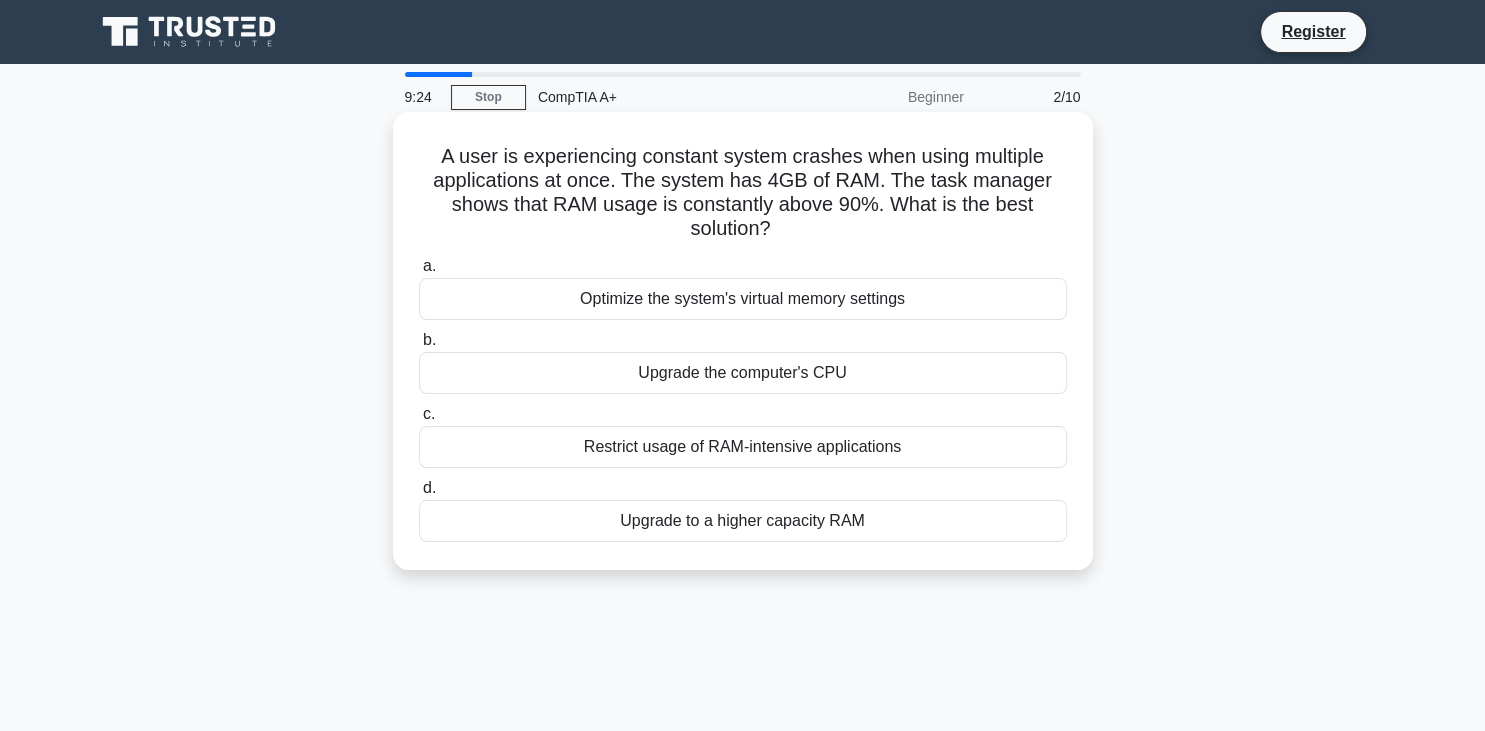 click on "Upgrade to a higher capacity RAM" at bounding box center (743, 521) 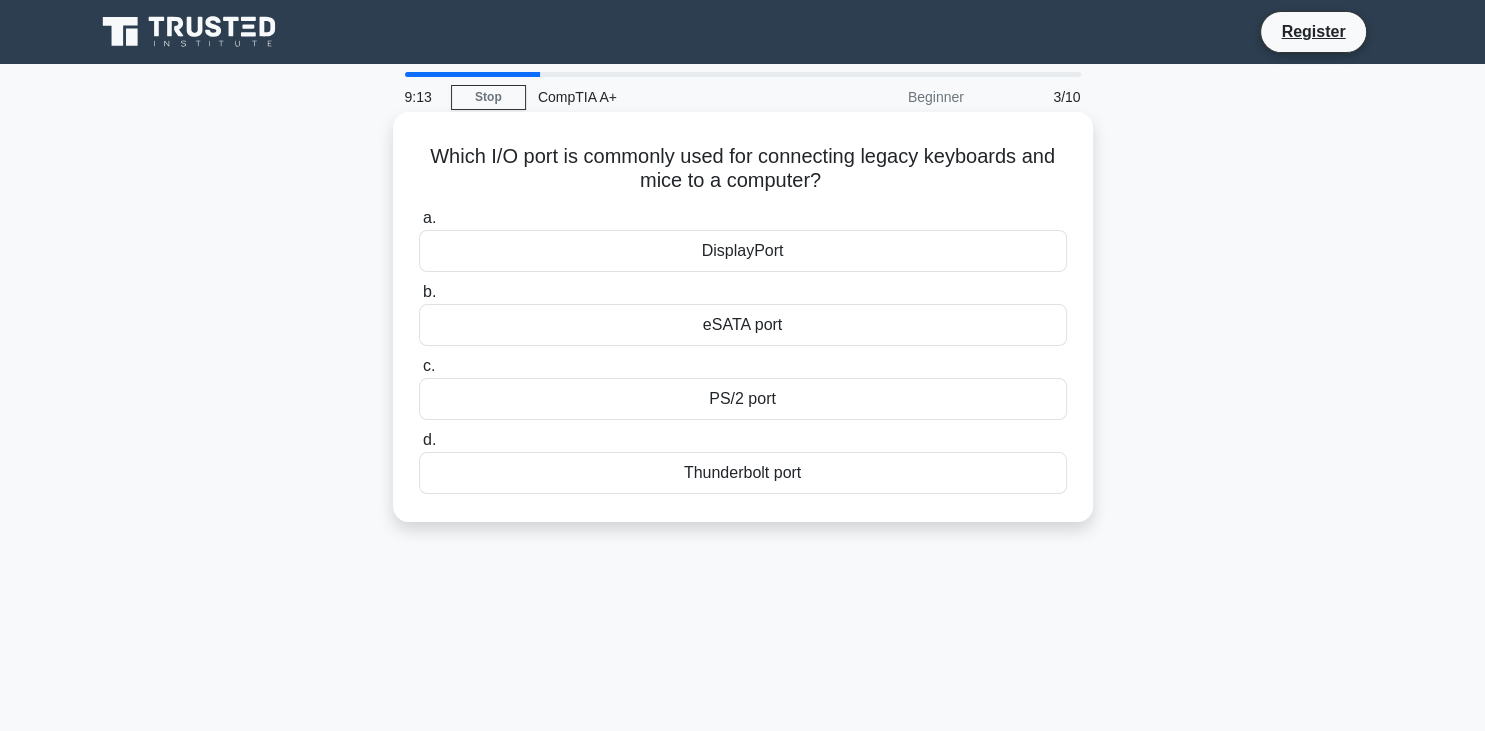click on "PS/2 port" at bounding box center (743, 399) 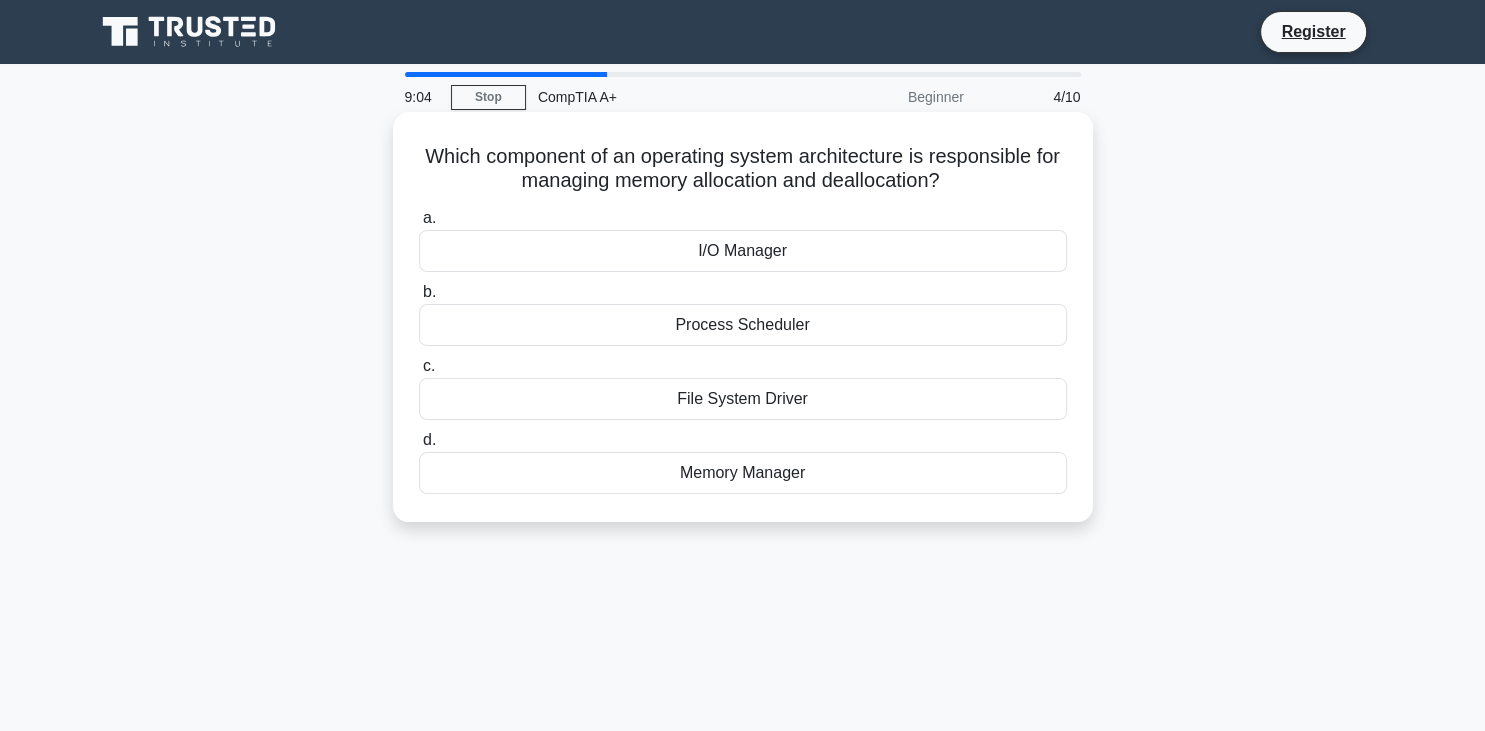click on "Memory Manager" at bounding box center [743, 473] 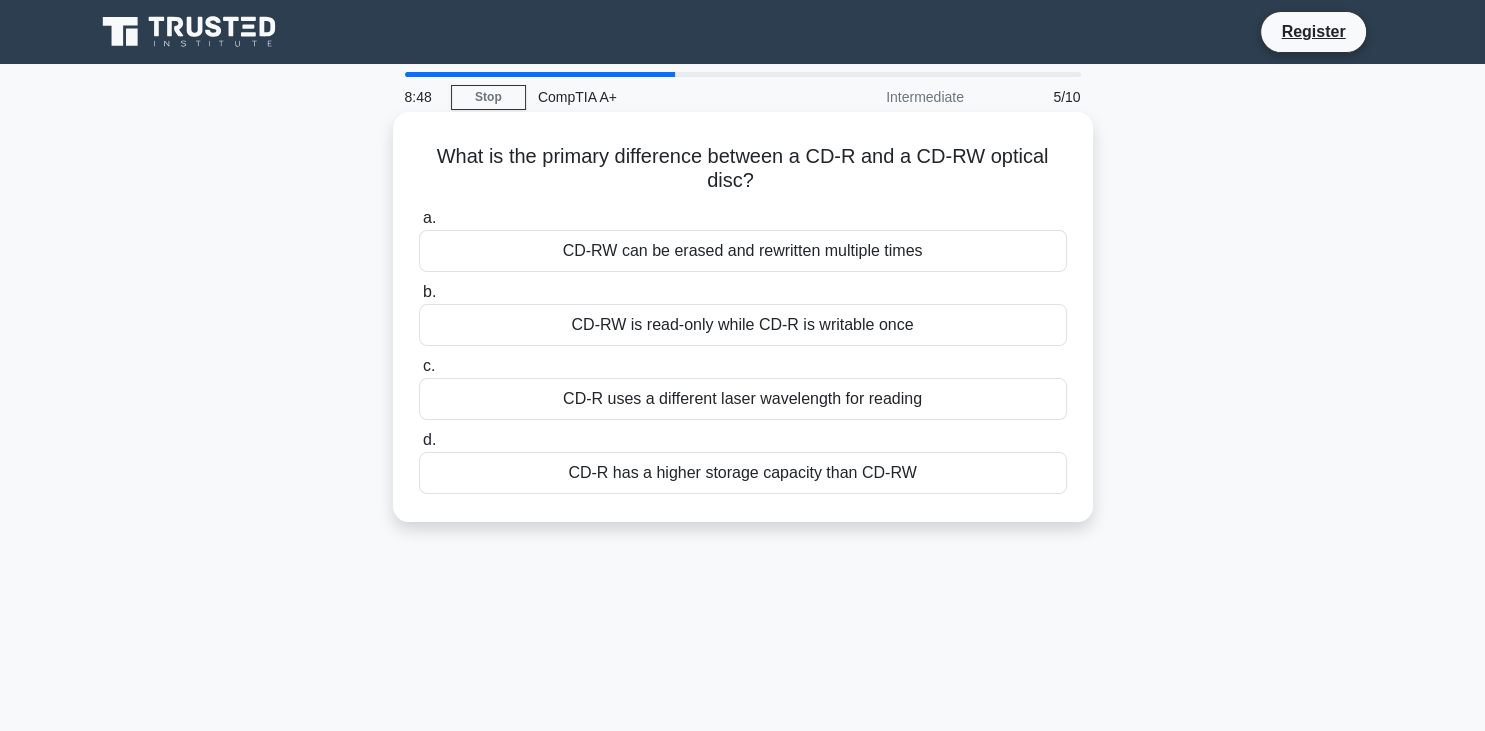 click on "CD-RW can be erased and rewritten multiple times" at bounding box center [743, 251] 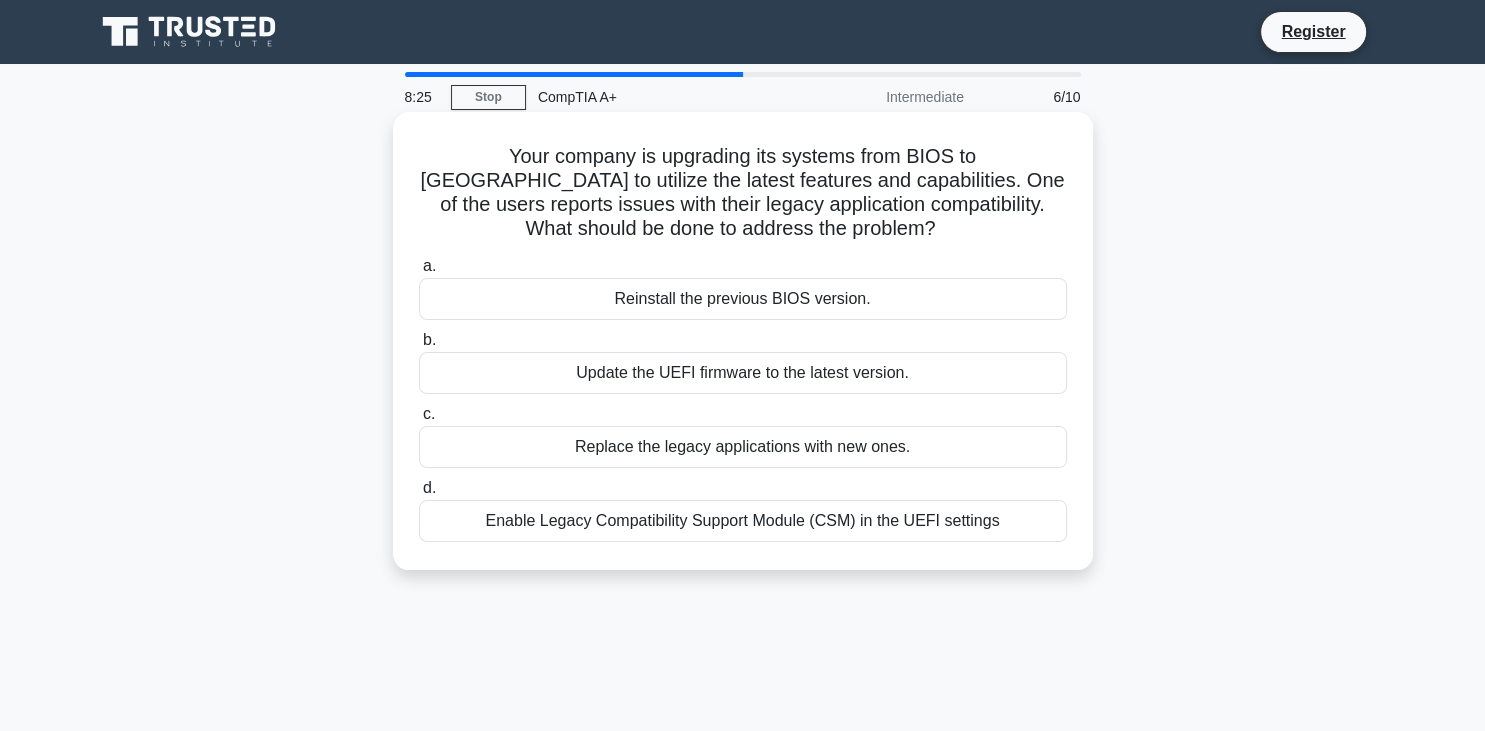 click on "Enable Legacy Compatibility Support Module (CSM) in the UEFI settings" at bounding box center [743, 521] 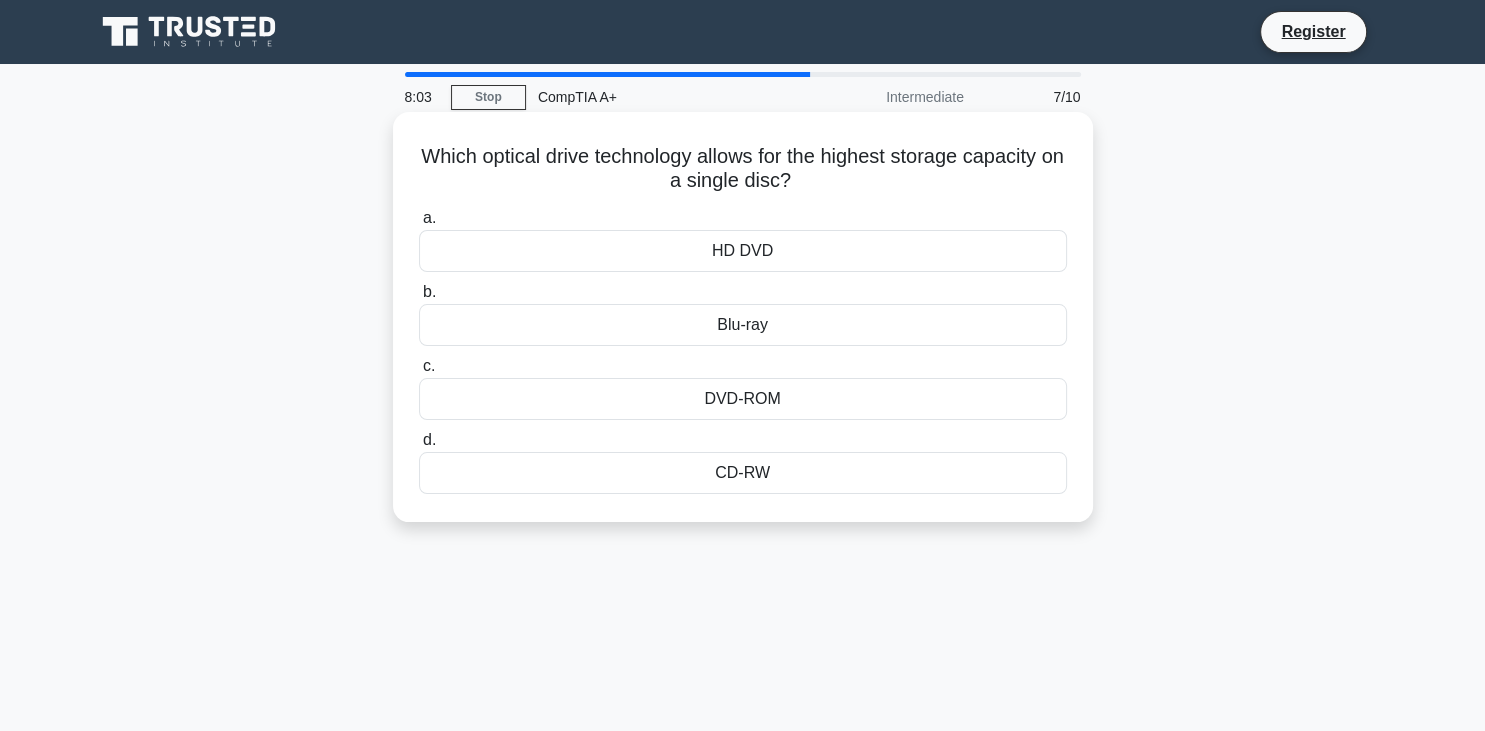 drag, startPoint x: 416, startPoint y: 154, endPoint x: 793, endPoint y: 197, distance: 379.44434 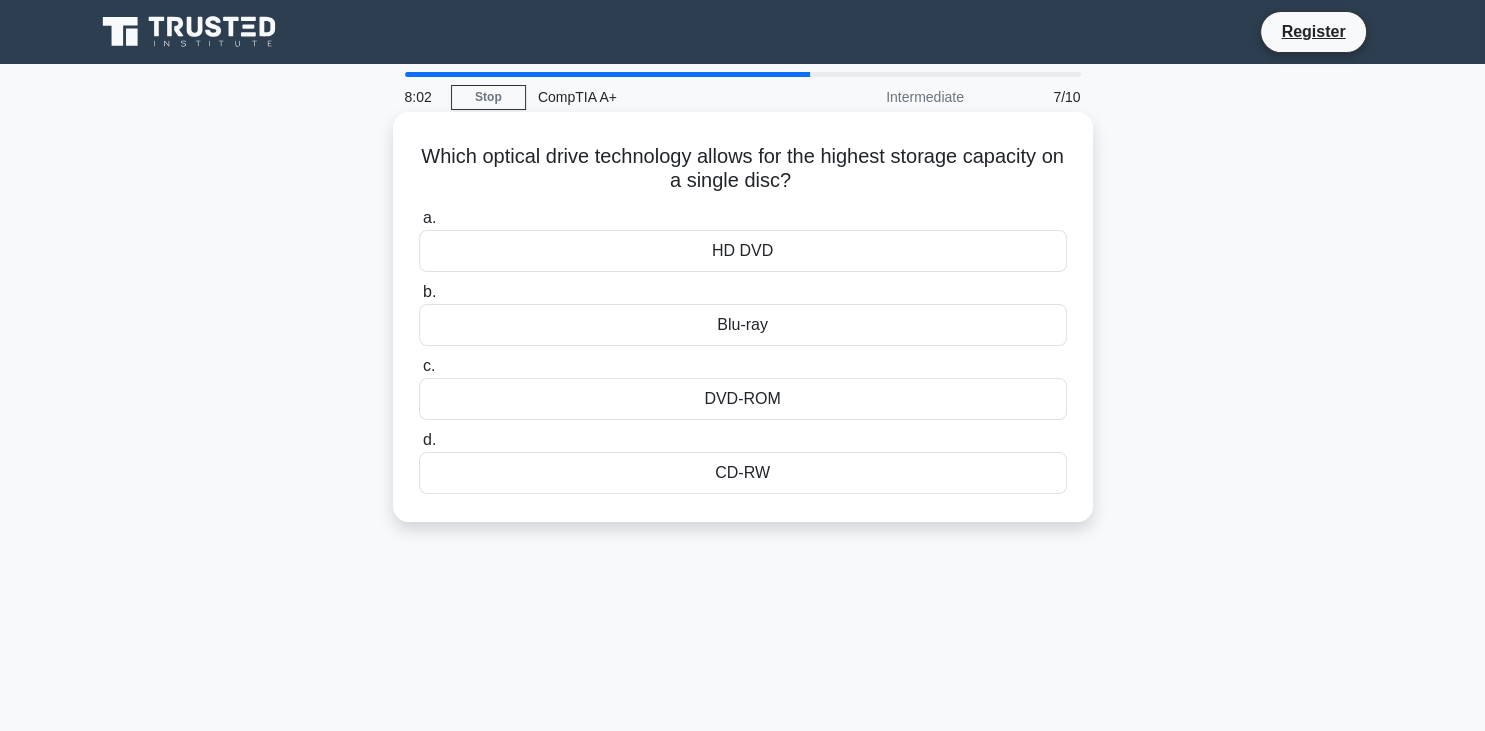 click on "Which optical drive technology allows for the highest storage capacity on a single disc?
.spinner_0XTQ{transform-origin:center;animation:spinner_y6GP .75s linear infinite}@keyframes spinner_y6GP{100%{transform:rotate(360deg)}}" at bounding box center (743, 169) 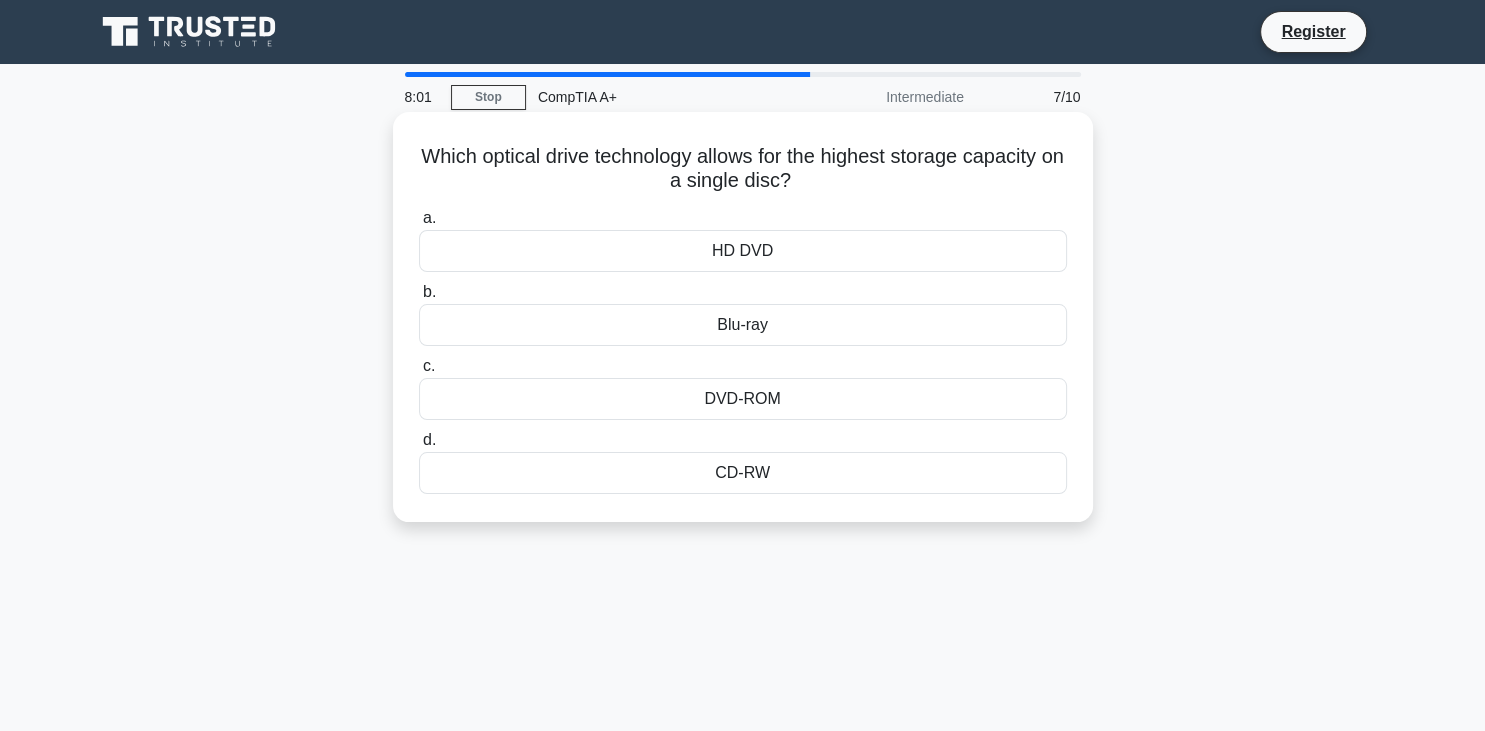 drag, startPoint x: 426, startPoint y: 154, endPoint x: 922, endPoint y: 478, distance: 592.4458 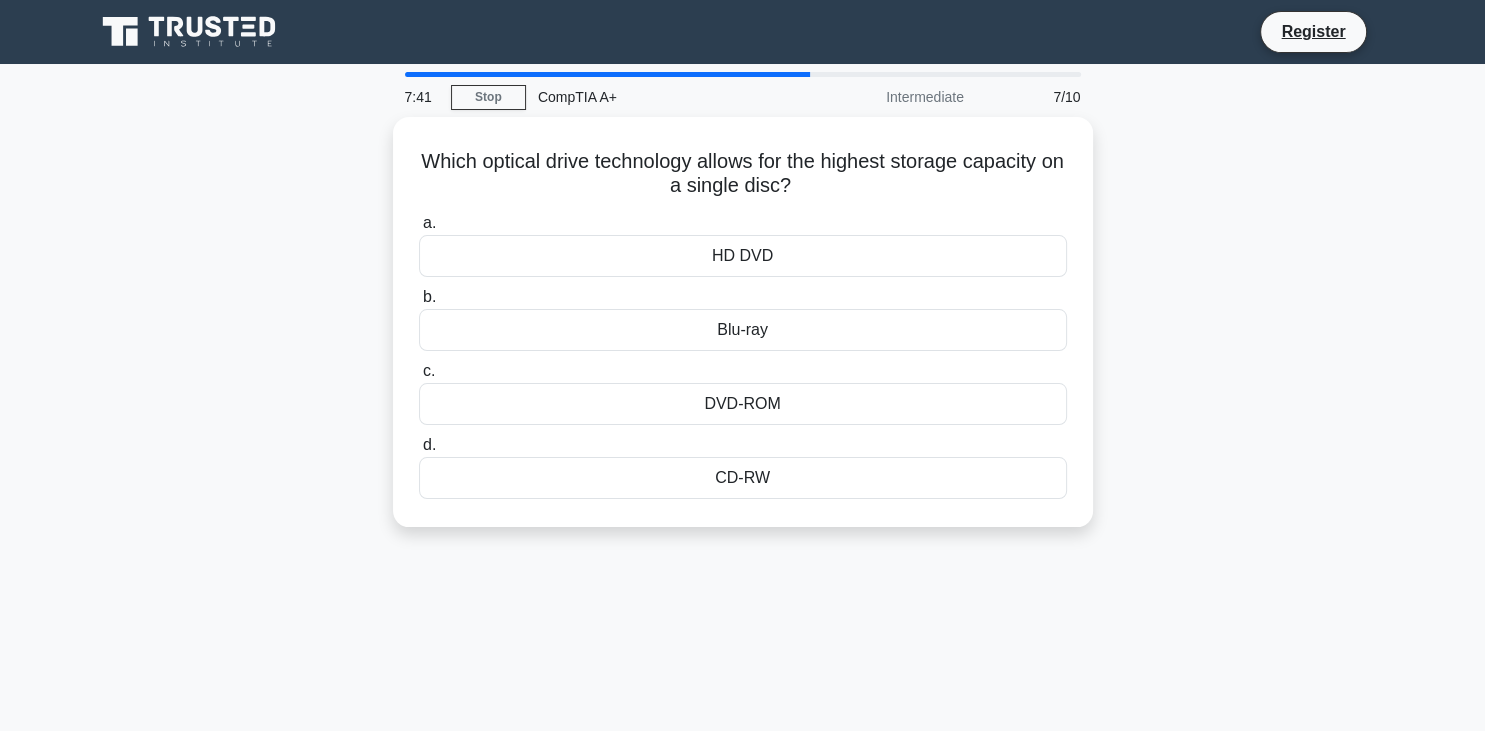 click on "Which optical drive technology allows for the highest storage capacity on a single disc?
.spinner_0XTQ{transform-origin:center;animation:spinner_y6GP .75s linear infinite}@keyframes spinner_y6GP{100%{transform:rotate(360deg)}}
a.
HD DVD
b. c. d." at bounding box center (743, 334) 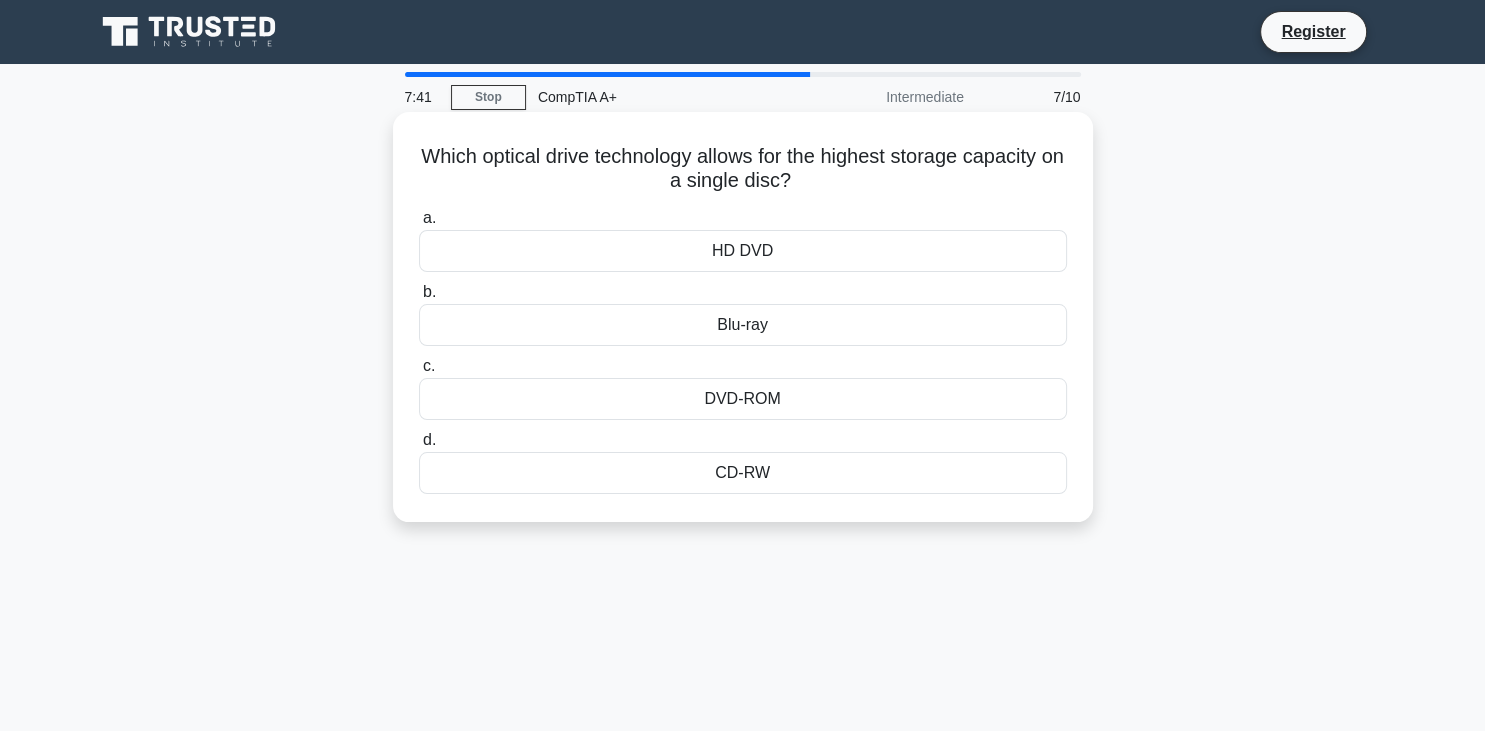 click on "Blu-ray" at bounding box center [743, 325] 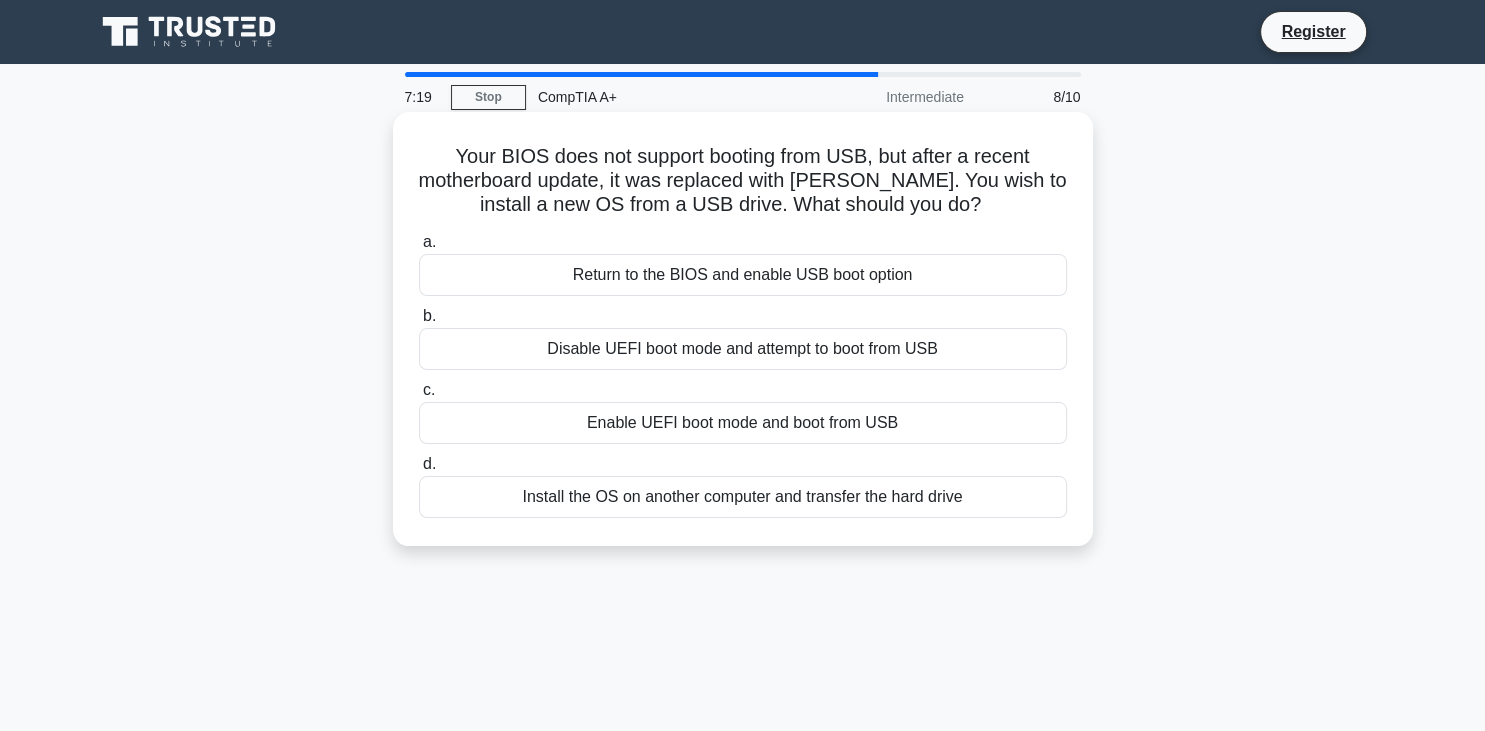 click on "Disable UEFI boot mode and attempt to boot from USB" at bounding box center [743, 349] 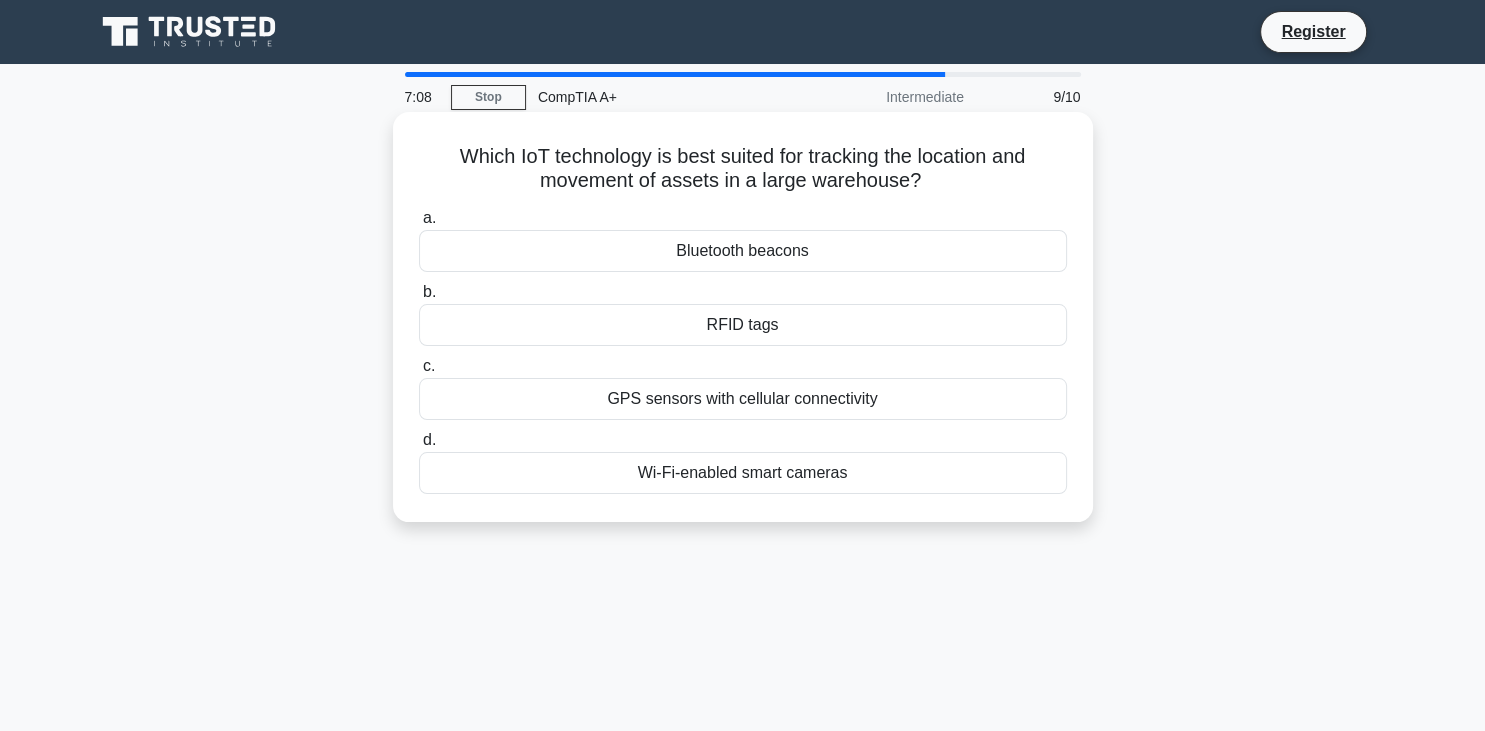 click on "RFID tags" at bounding box center [743, 325] 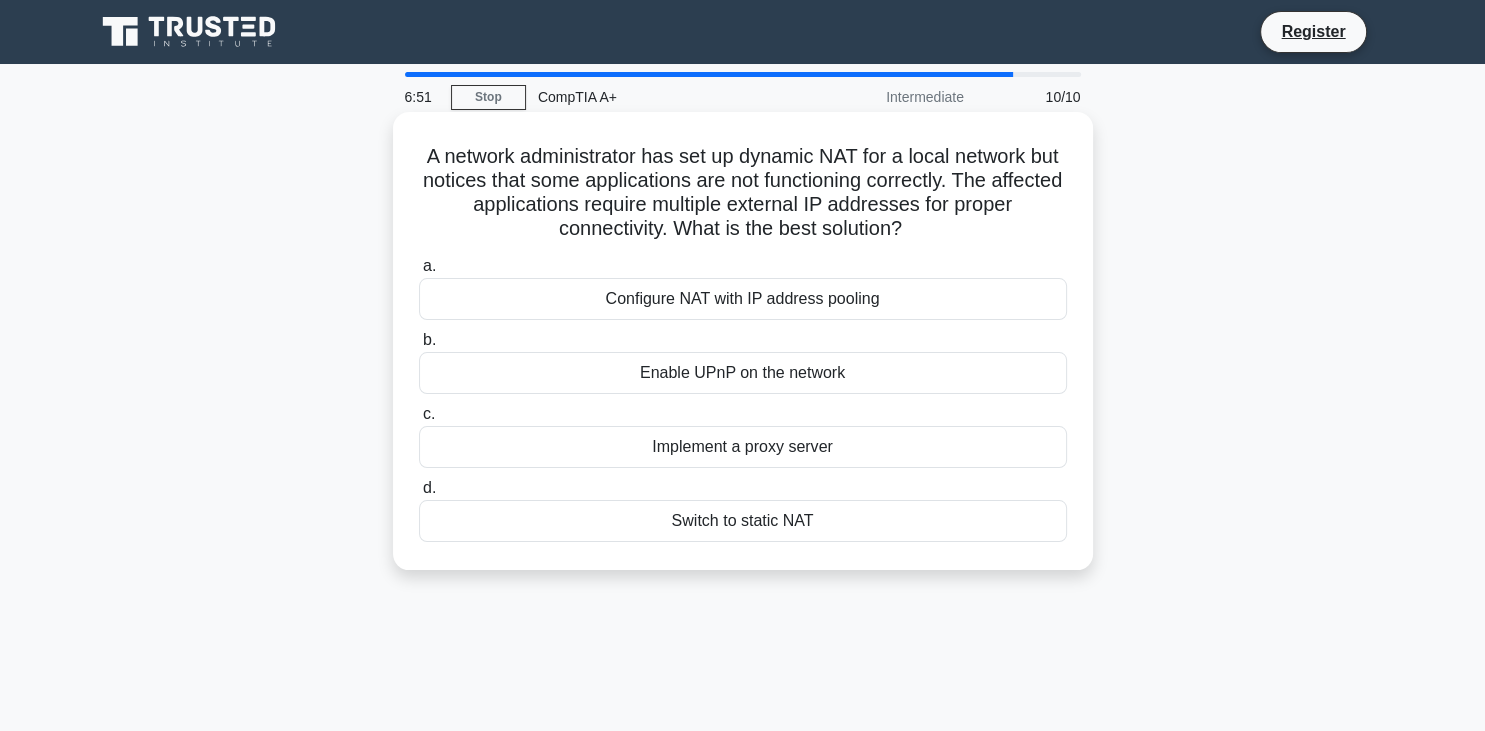 click on "Configure NAT with IP address pooling" at bounding box center [743, 299] 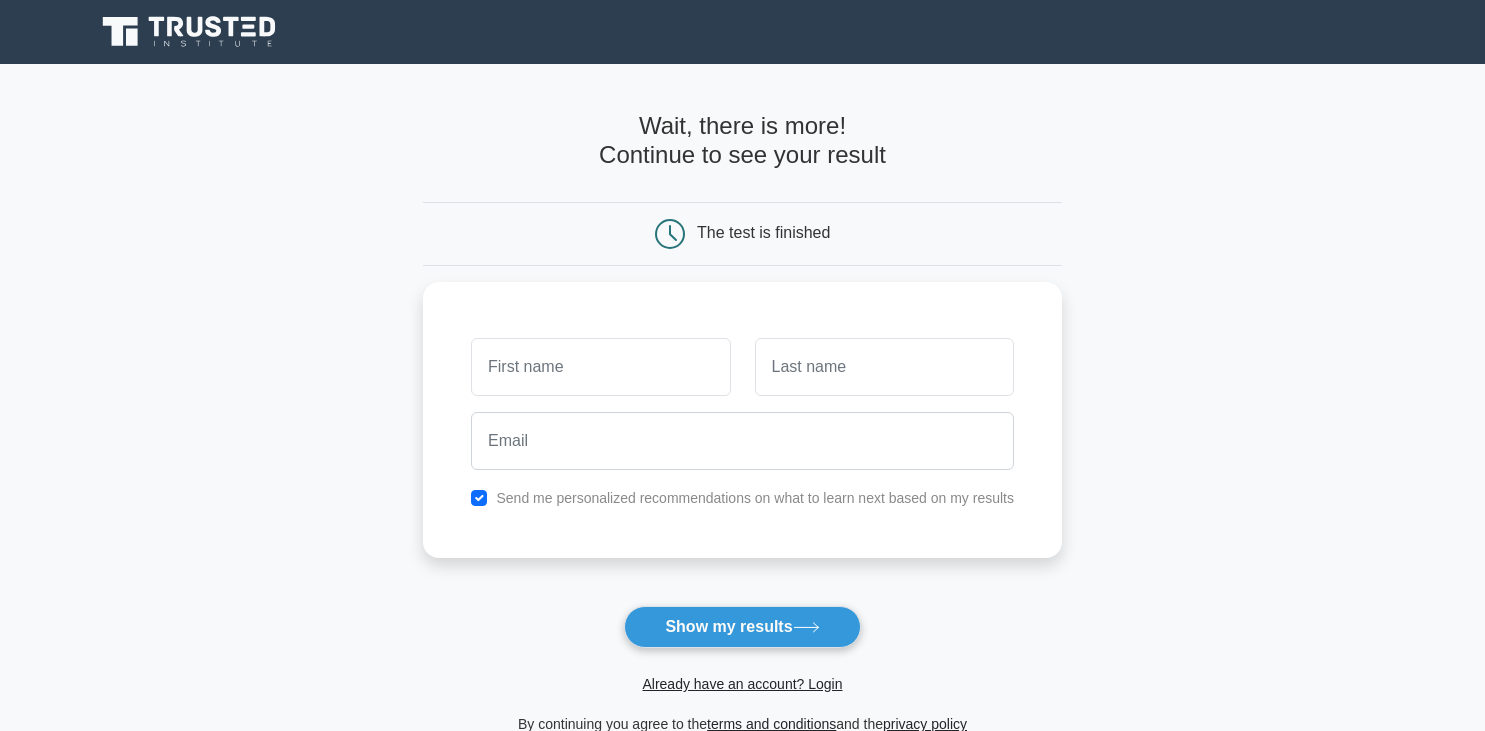 scroll, scrollTop: 0, scrollLeft: 0, axis: both 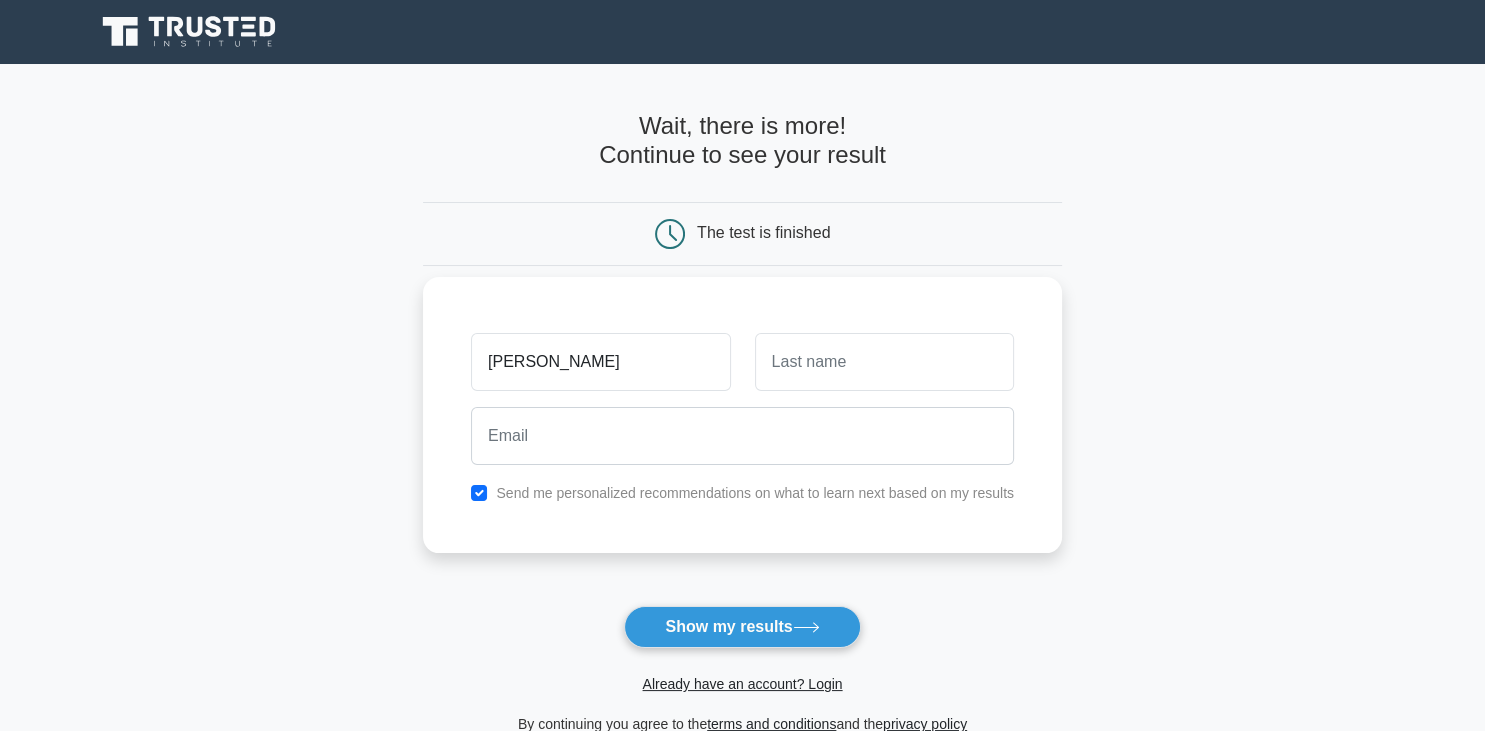 type on "[PERSON_NAME]" 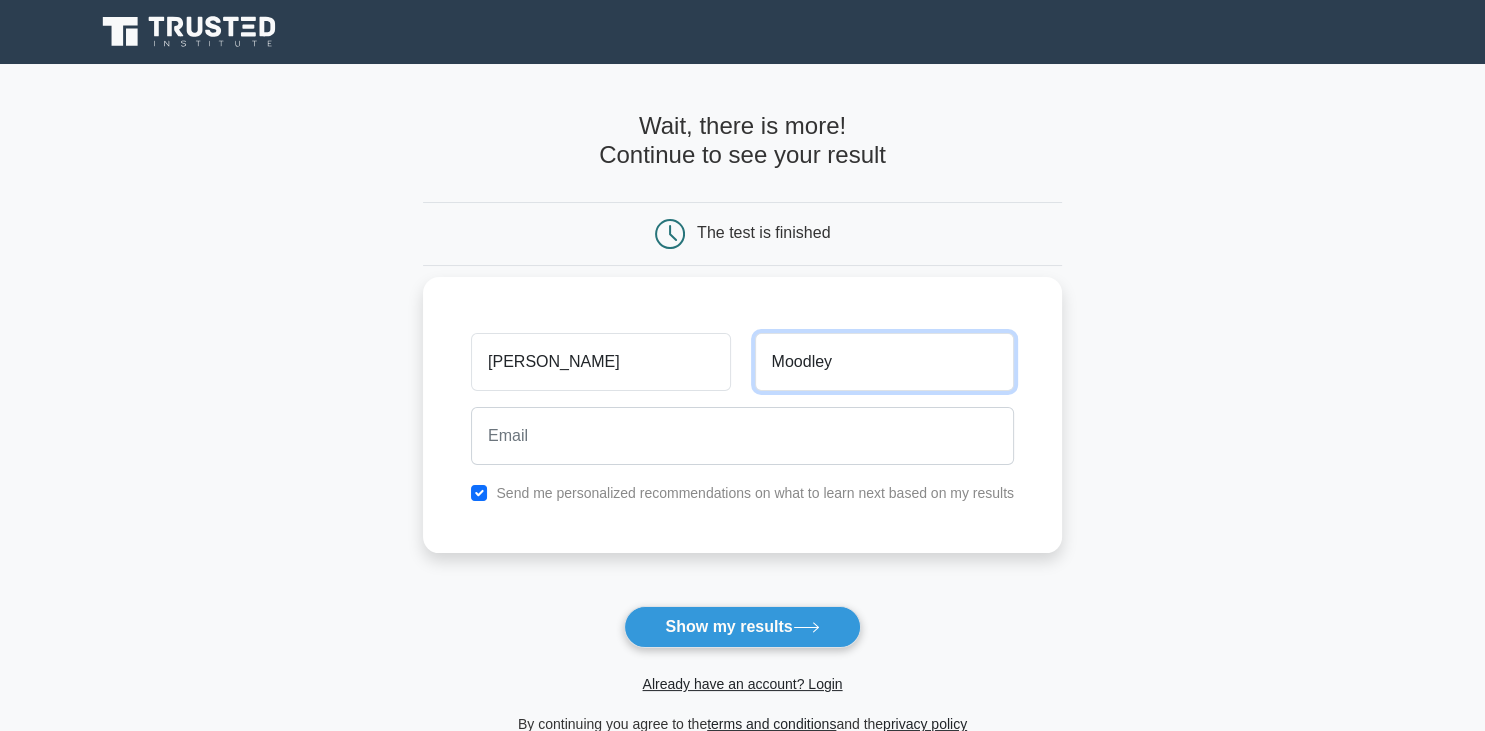 type on "Moodley" 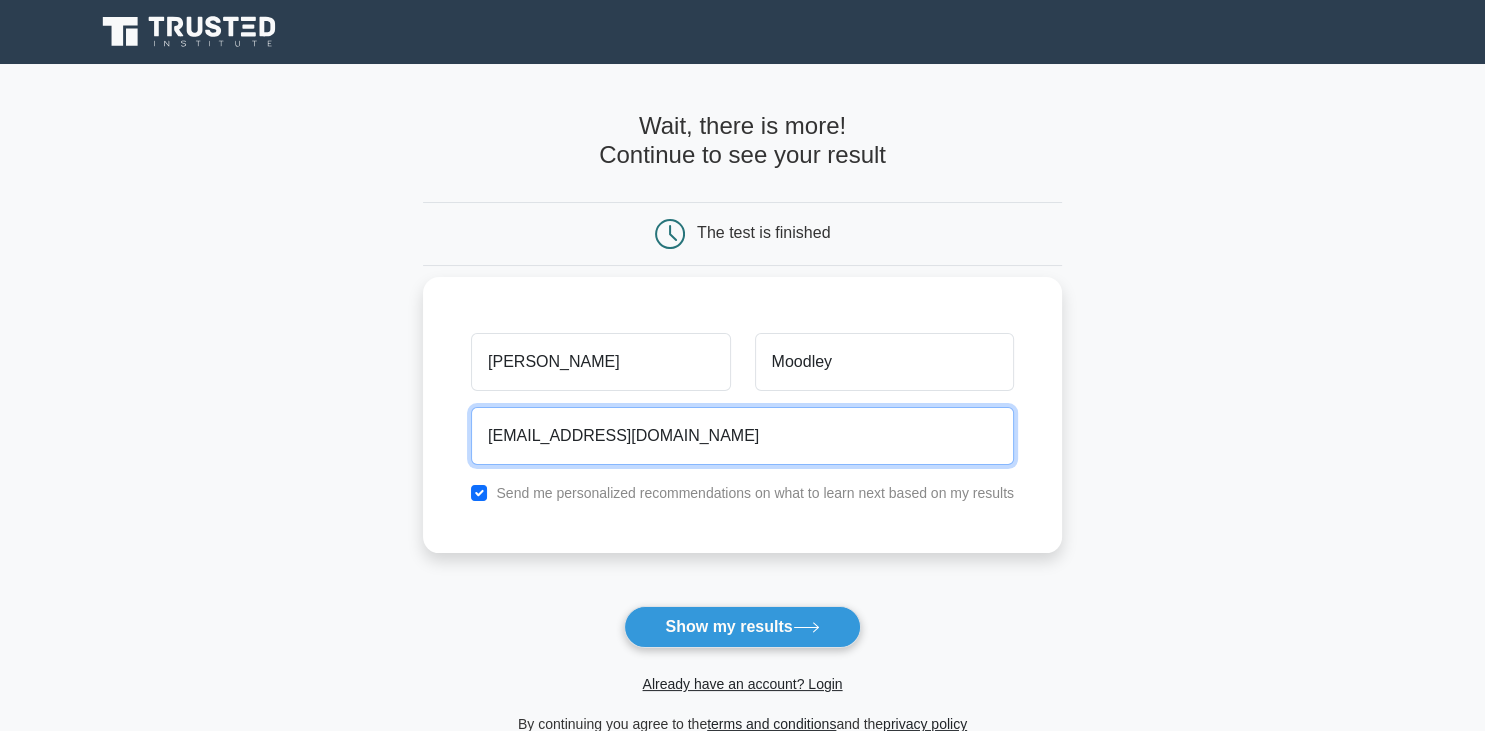 type on "moodleyshiven@gmail.com" 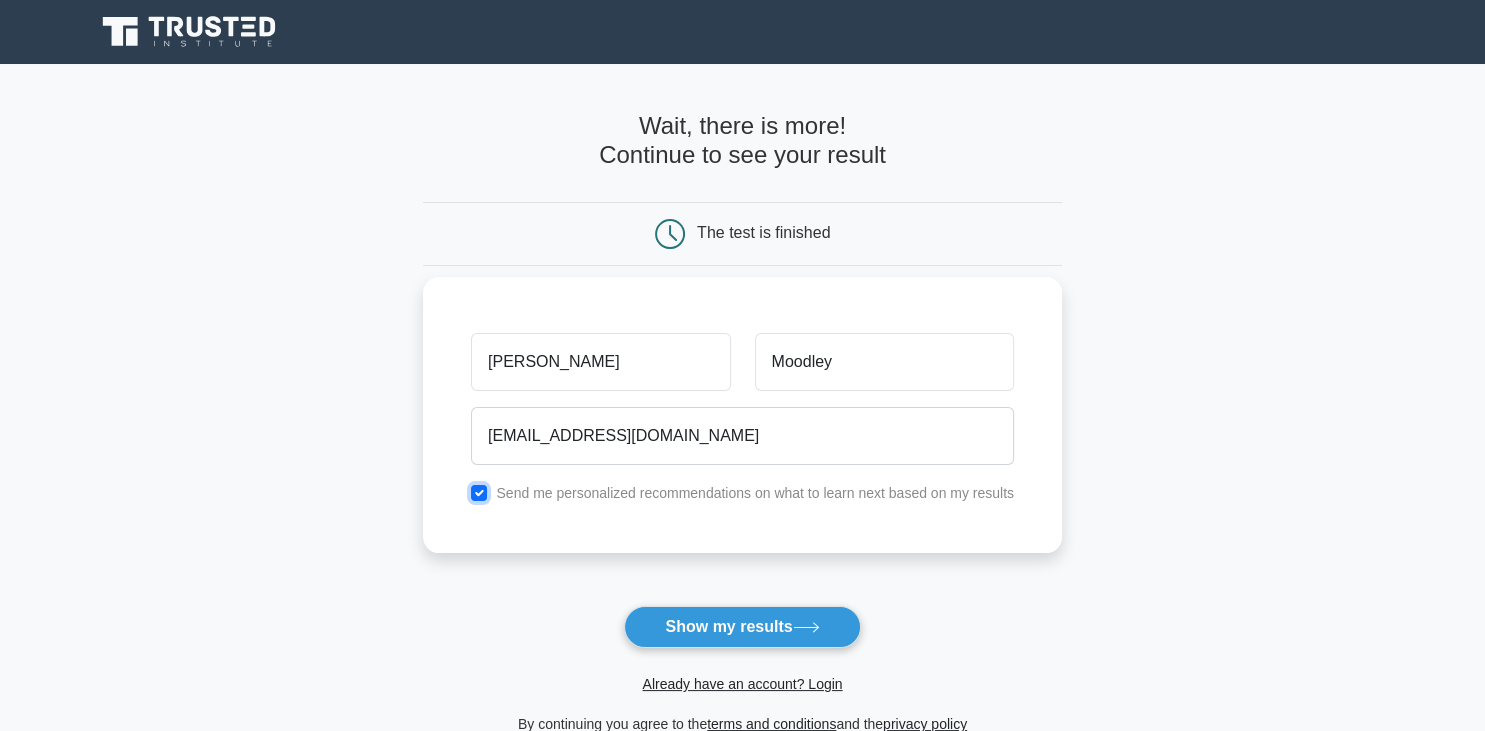 click at bounding box center (479, 493) 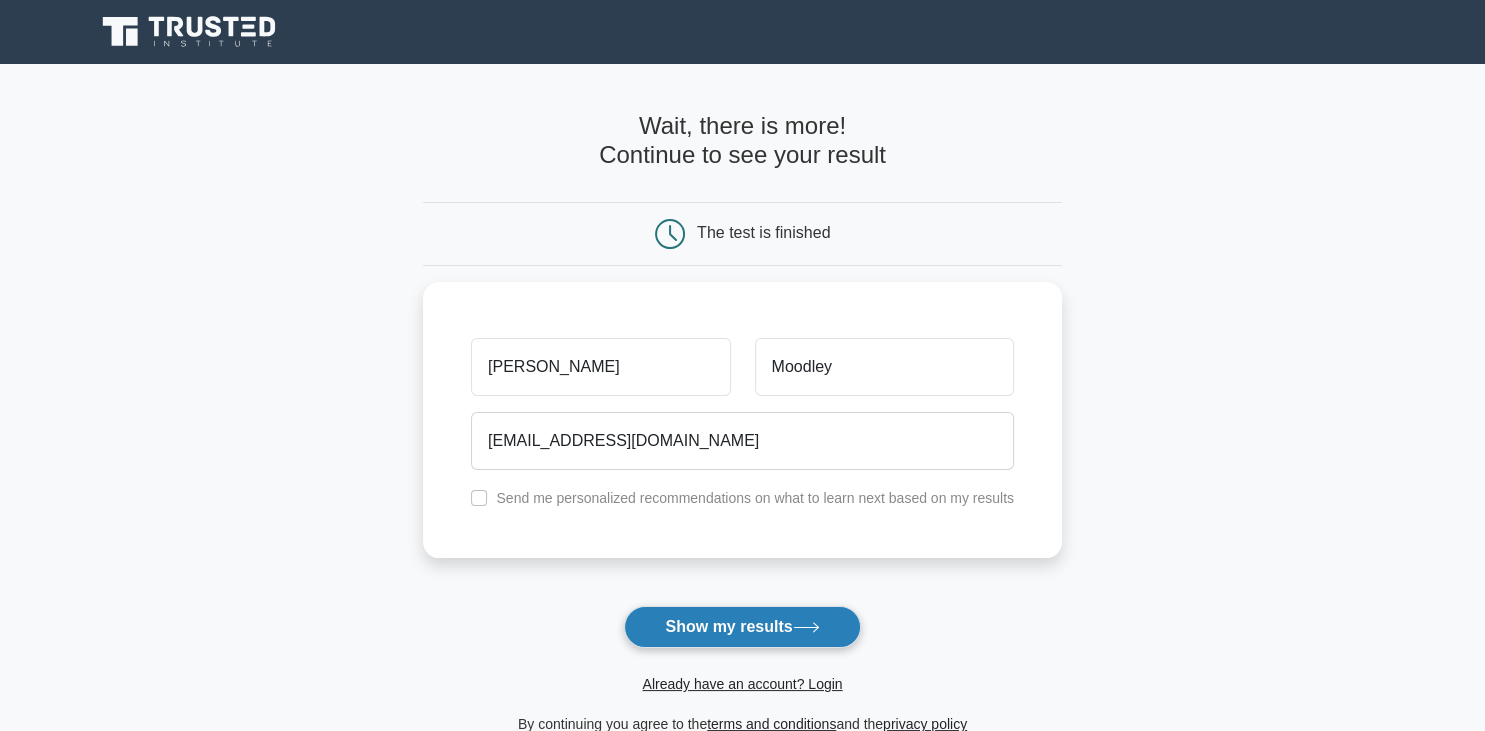 click on "Show my results" at bounding box center (742, 627) 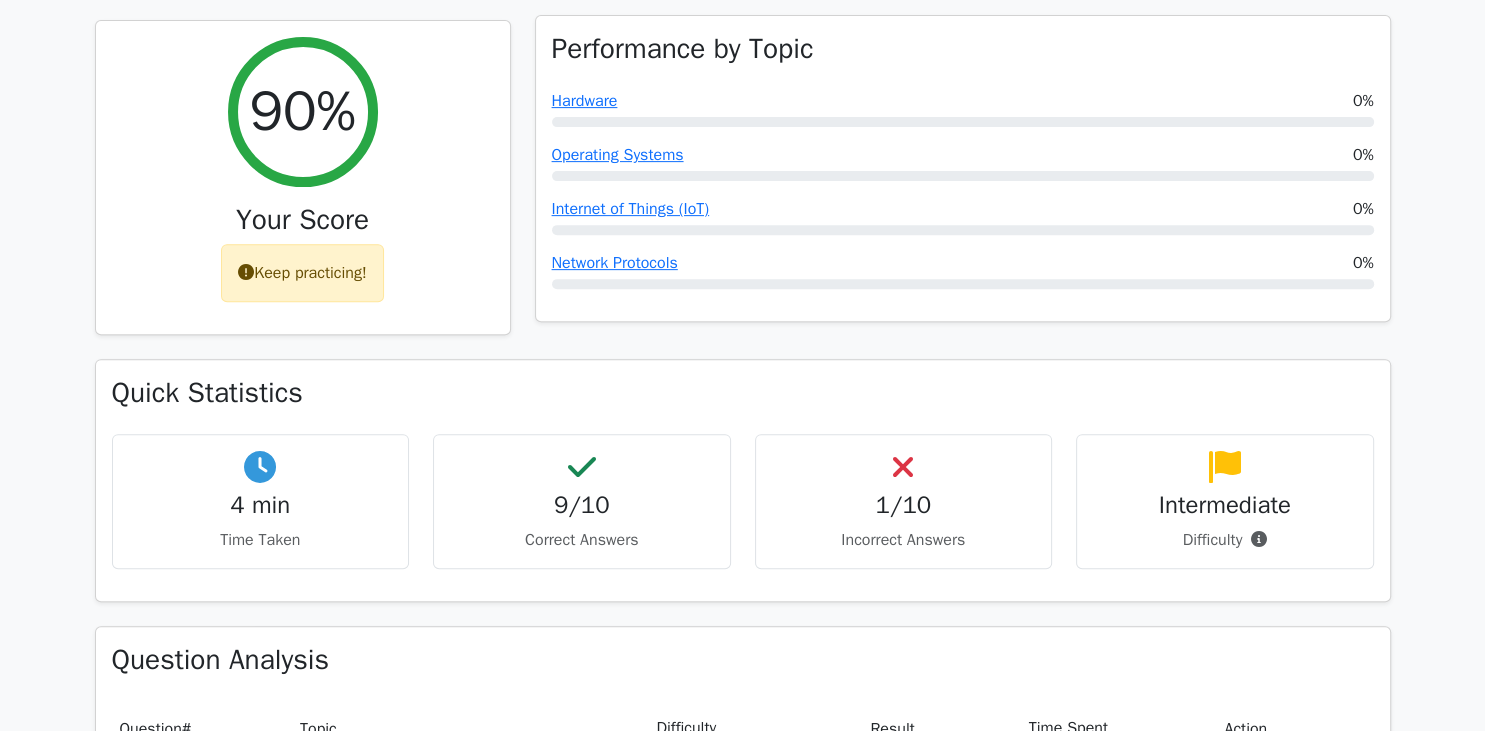 scroll, scrollTop: 739, scrollLeft: 0, axis: vertical 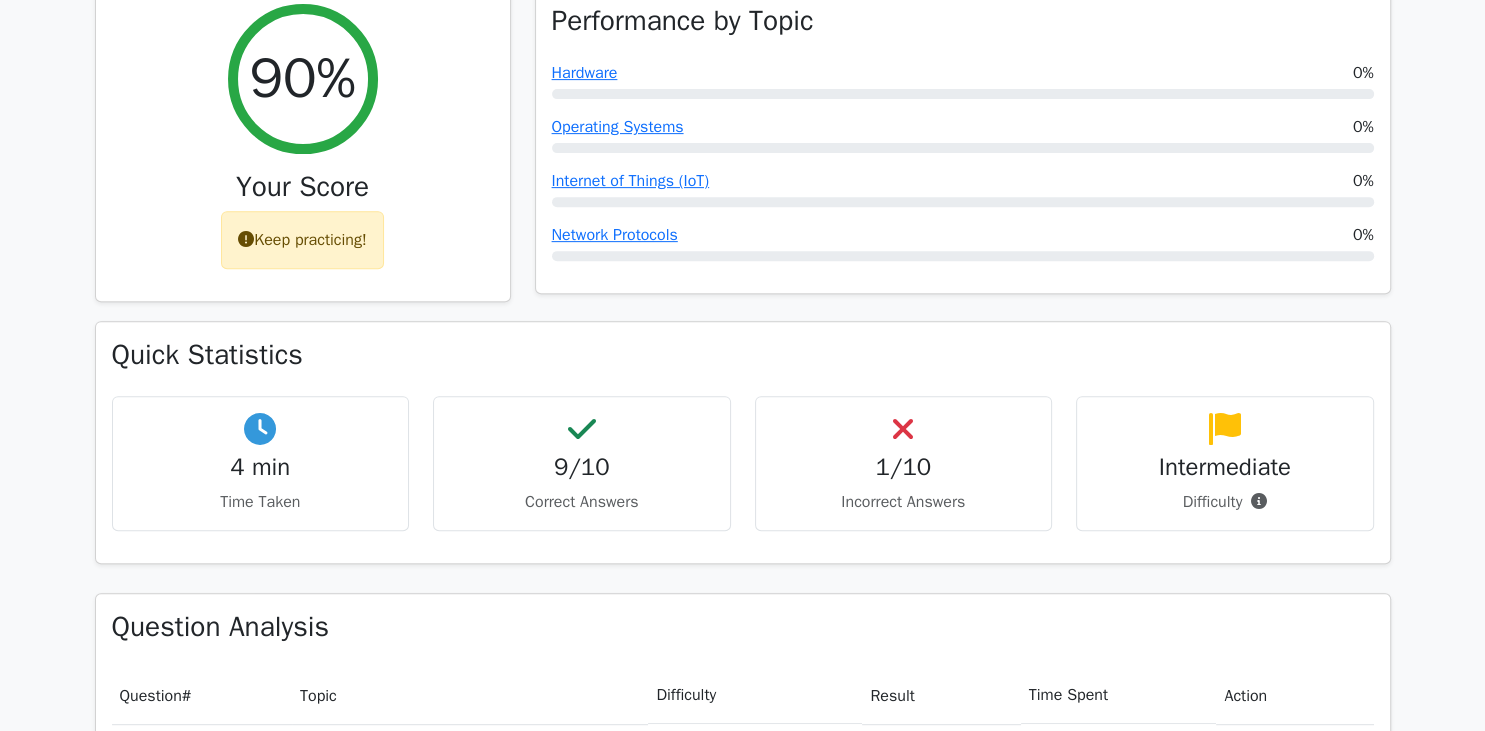 click on "1/10" at bounding box center [904, 467] 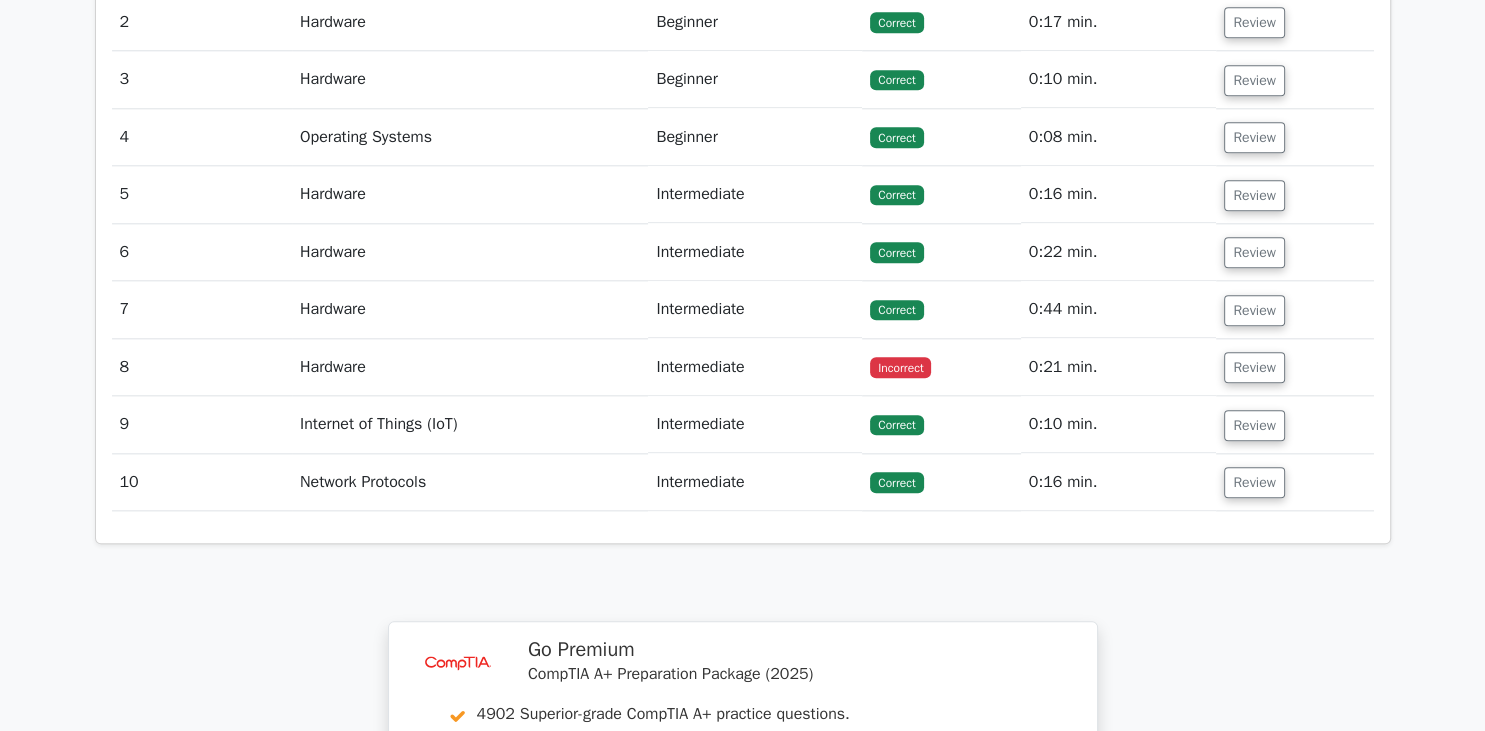 scroll, scrollTop: 2112, scrollLeft: 0, axis: vertical 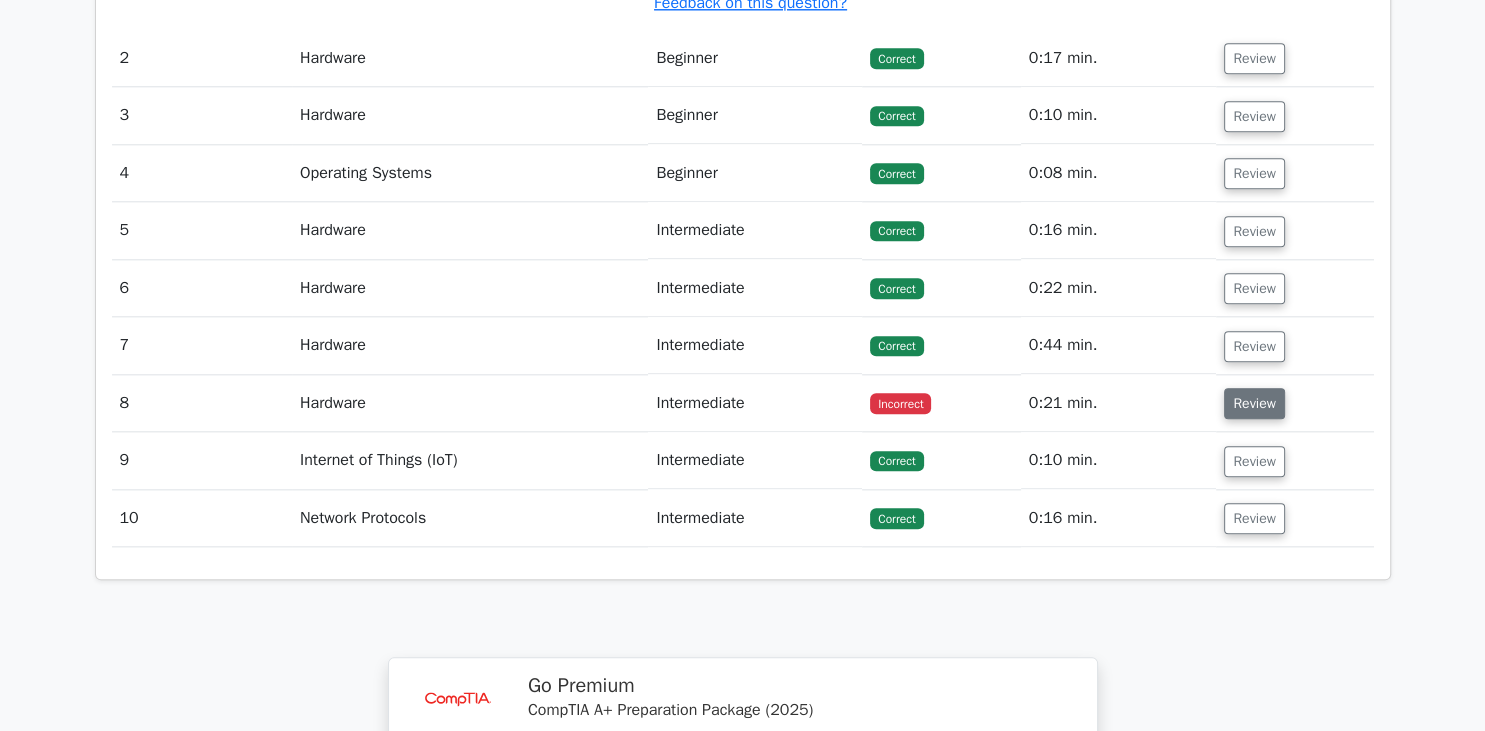 click on "Review" at bounding box center [1254, 403] 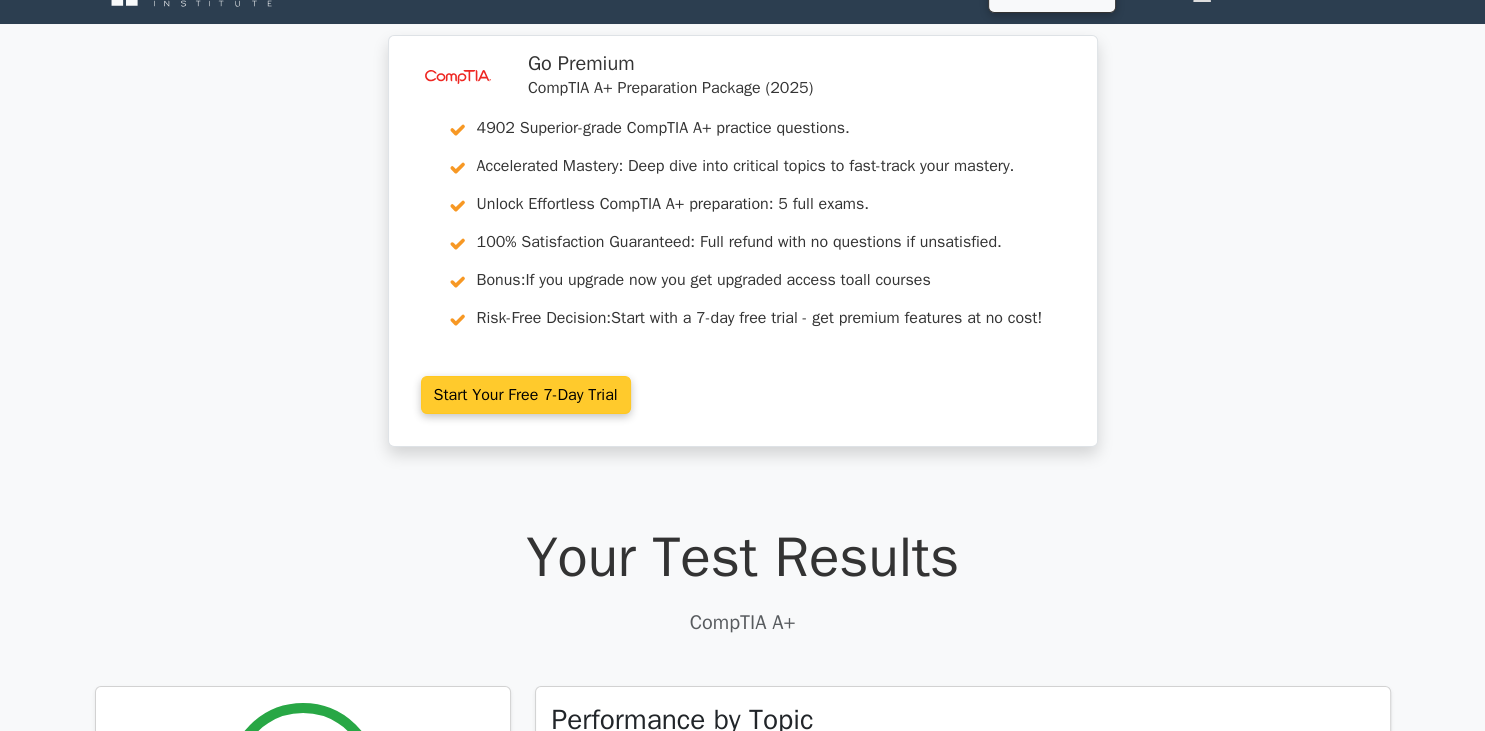 scroll, scrollTop: 0, scrollLeft: 0, axis: both 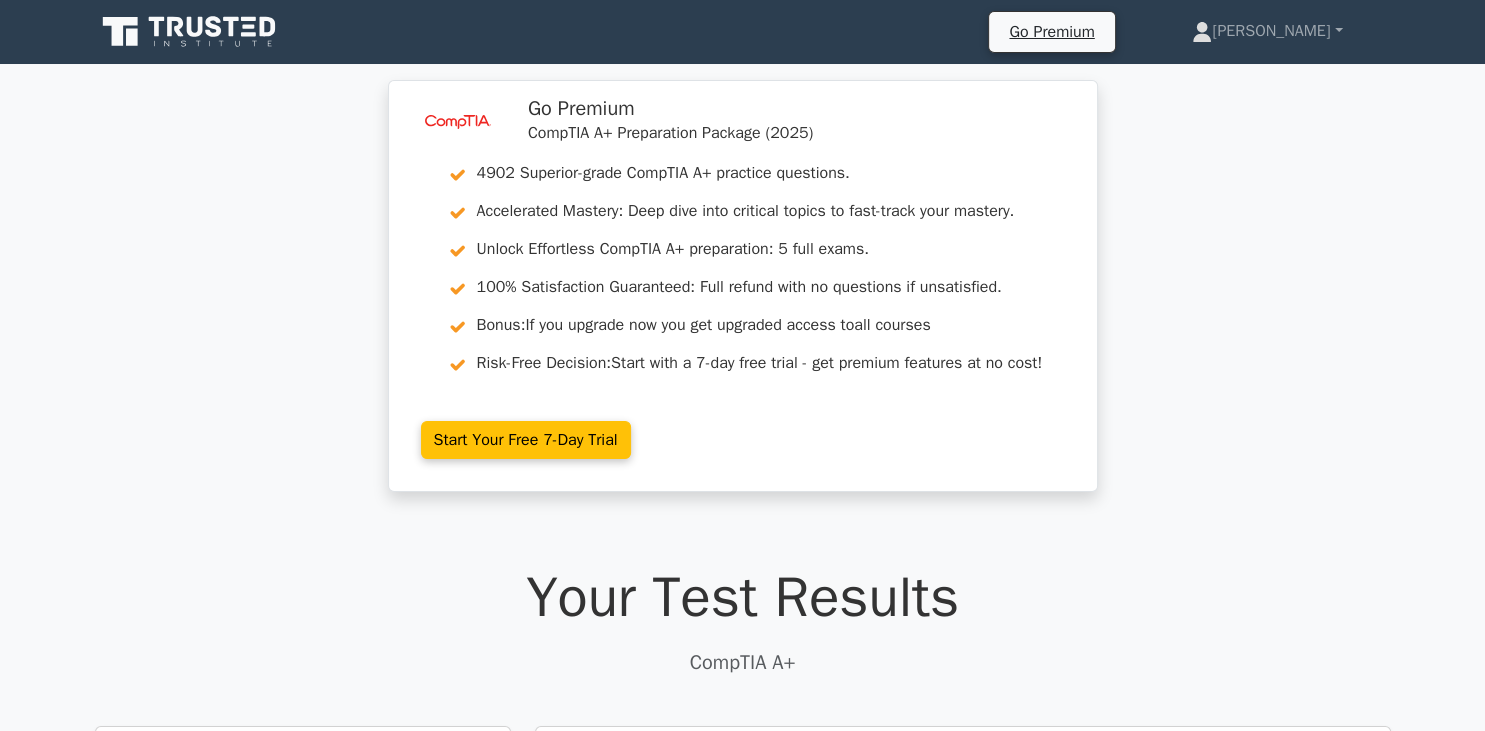 click on "image/svg+xml
Go Premium
CompTIA A+ Preparation Package (2025)
4902 Superior-grade  CompTIA A+ practice questions.
Accelerated Mastery: Deep dive into critical topics to fast-track your mastery.
Unlock Effortless CompTIA A+ preparation: 5 full exams. Bonus: all courses" at bounding box center (743, 298) 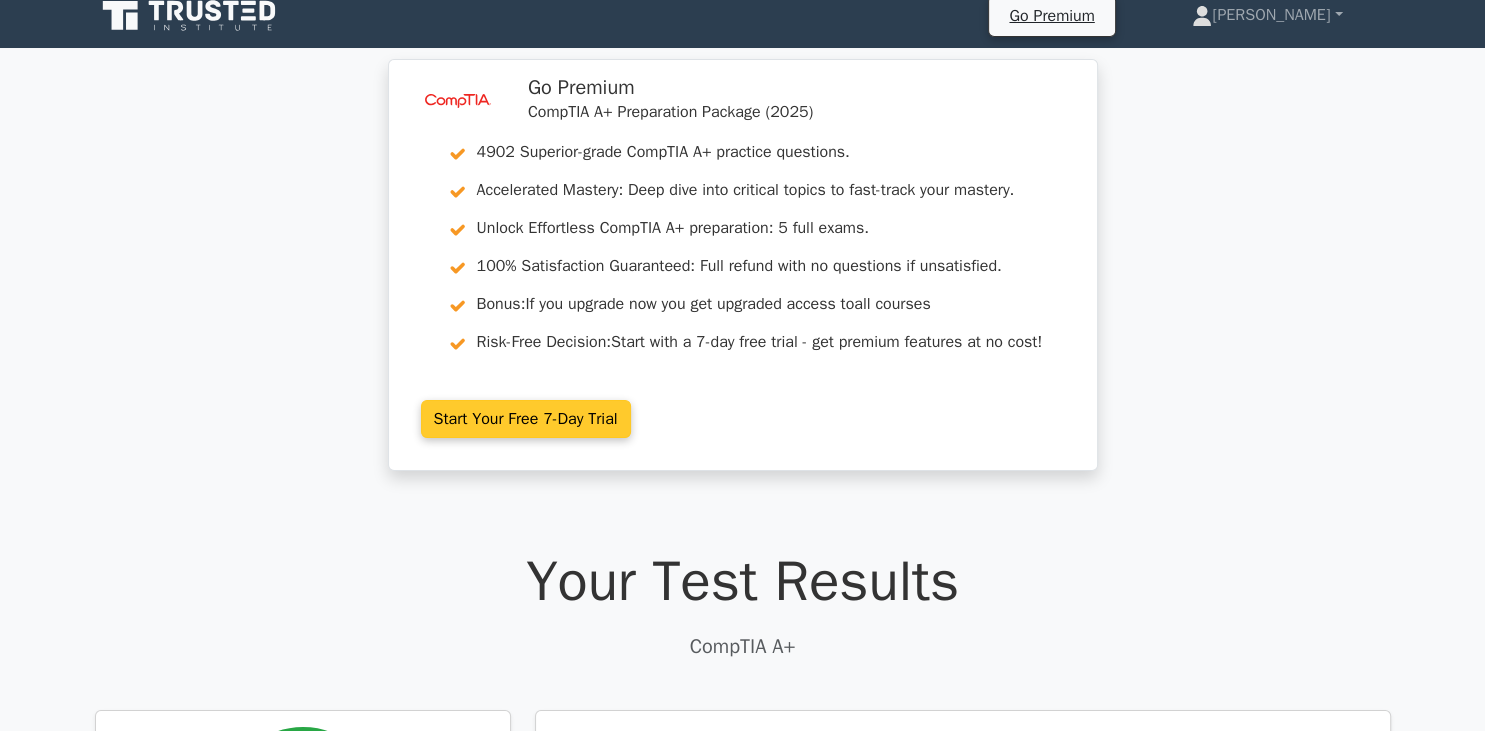 scroll, scrollTop: 0, scrollLeft: 0, axis: both 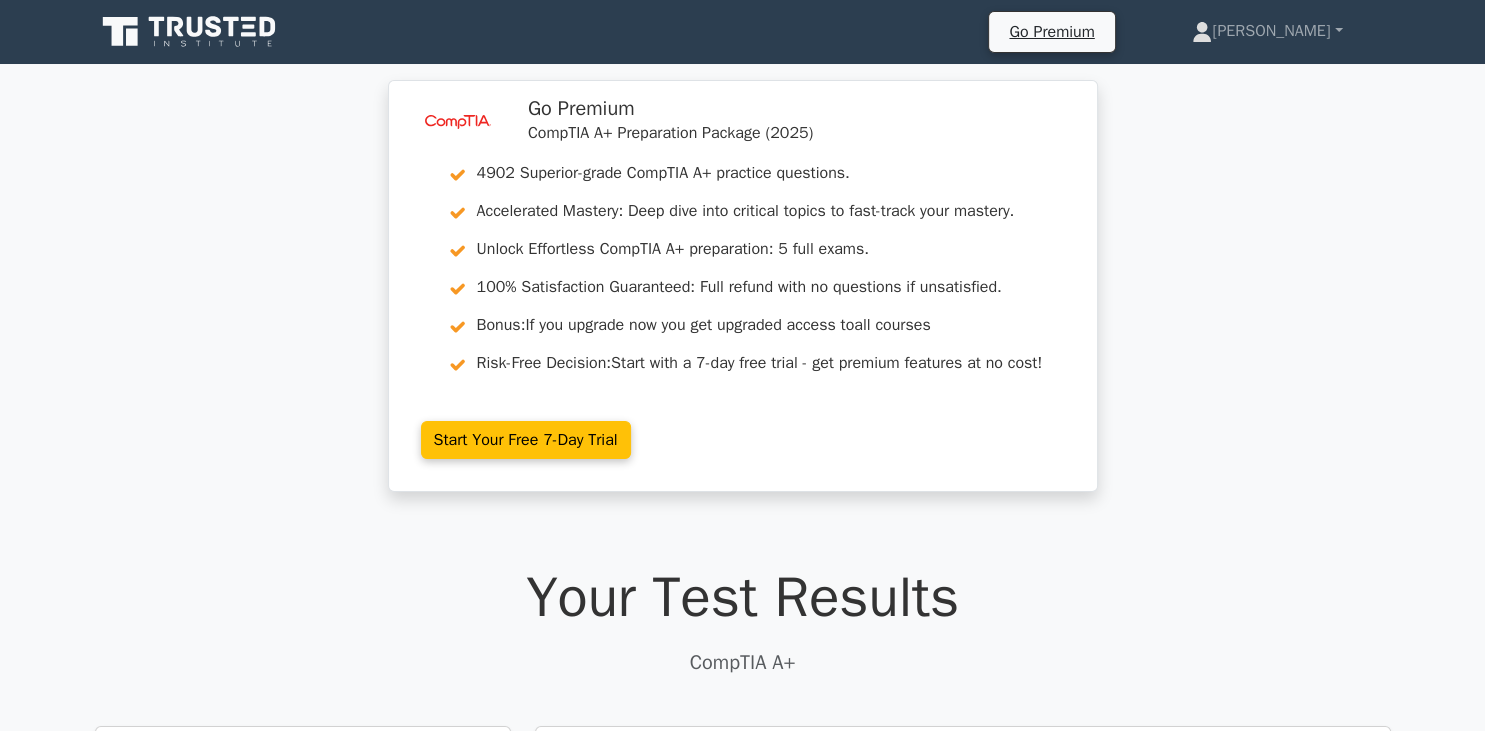 click 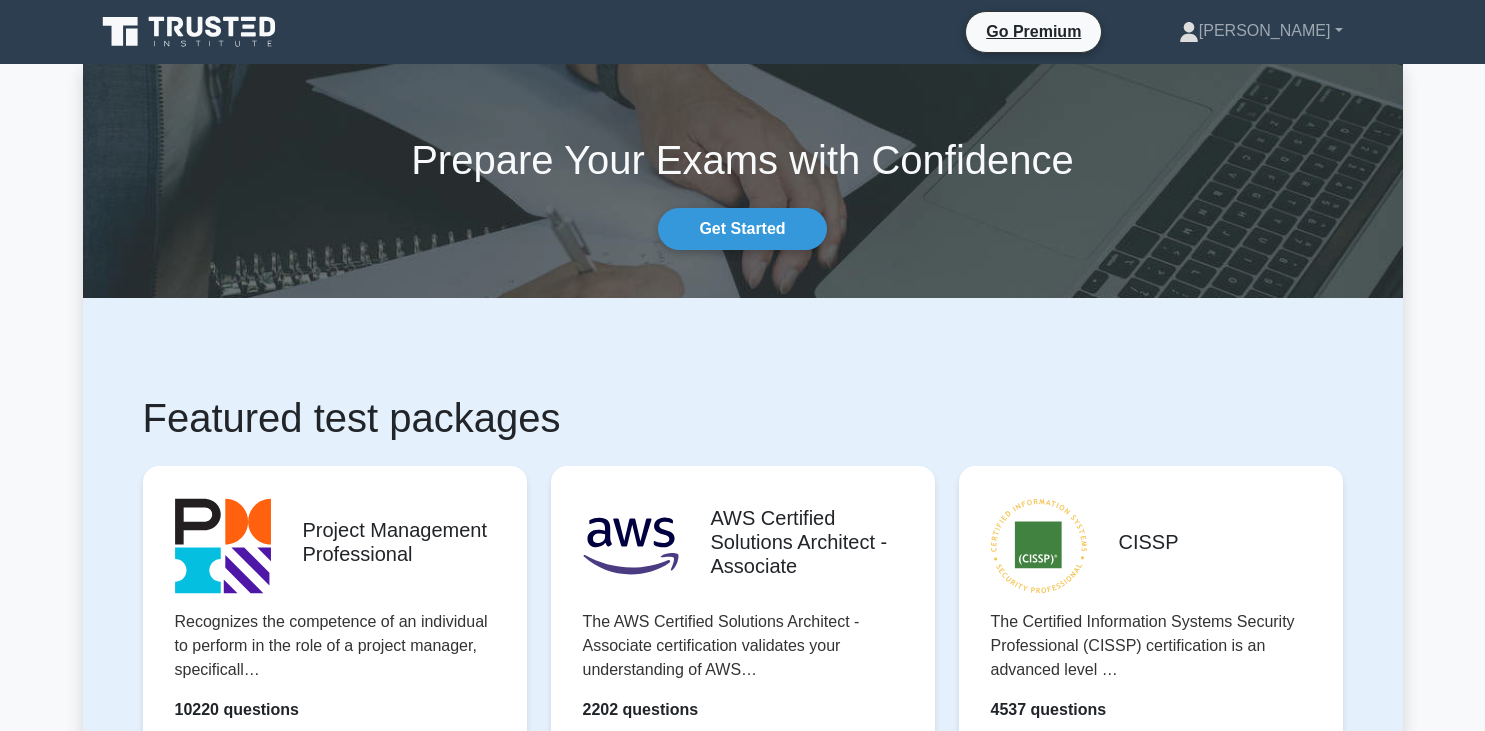scroll, scrollTop: 0, scrollLeft: 0, axis: both 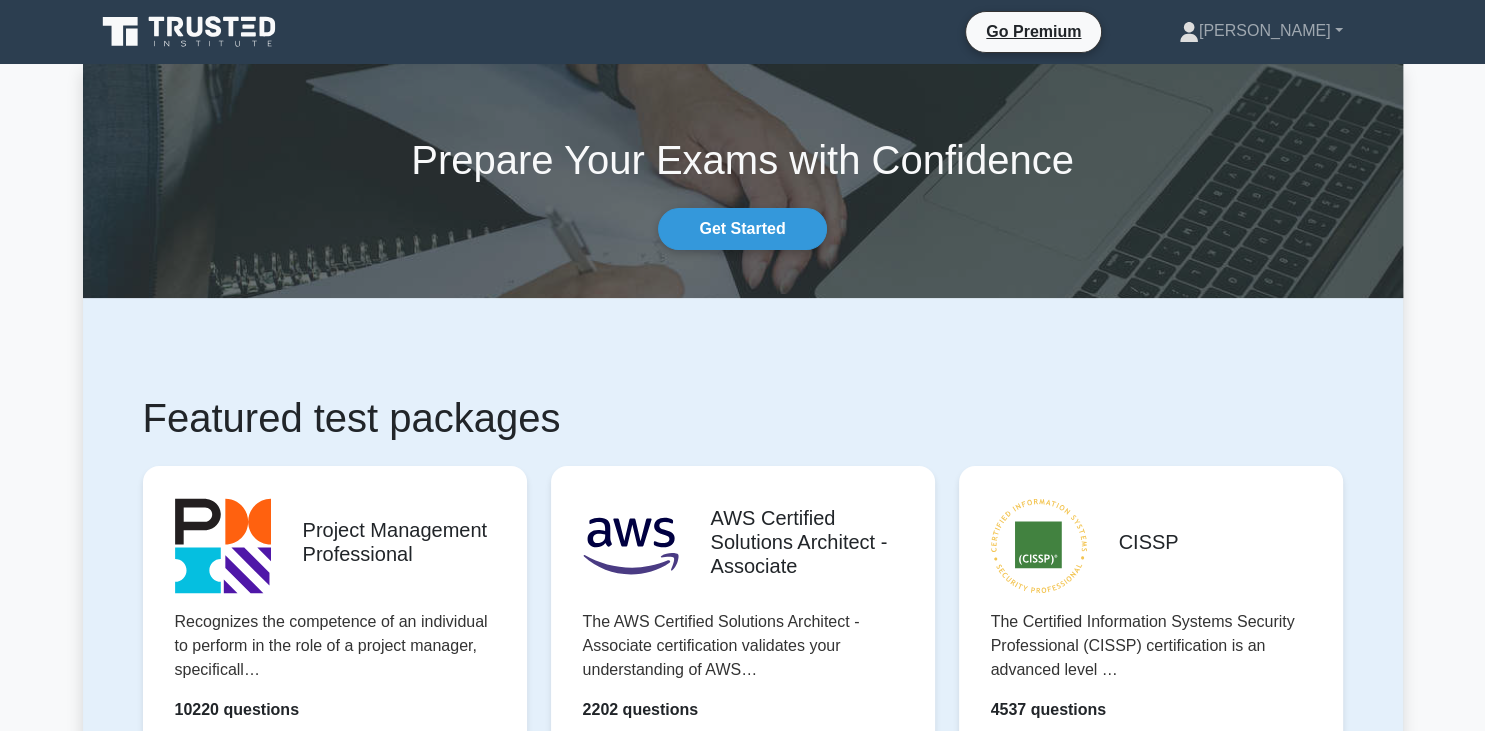 click on "Get Started" at bounding box center [742, 229] 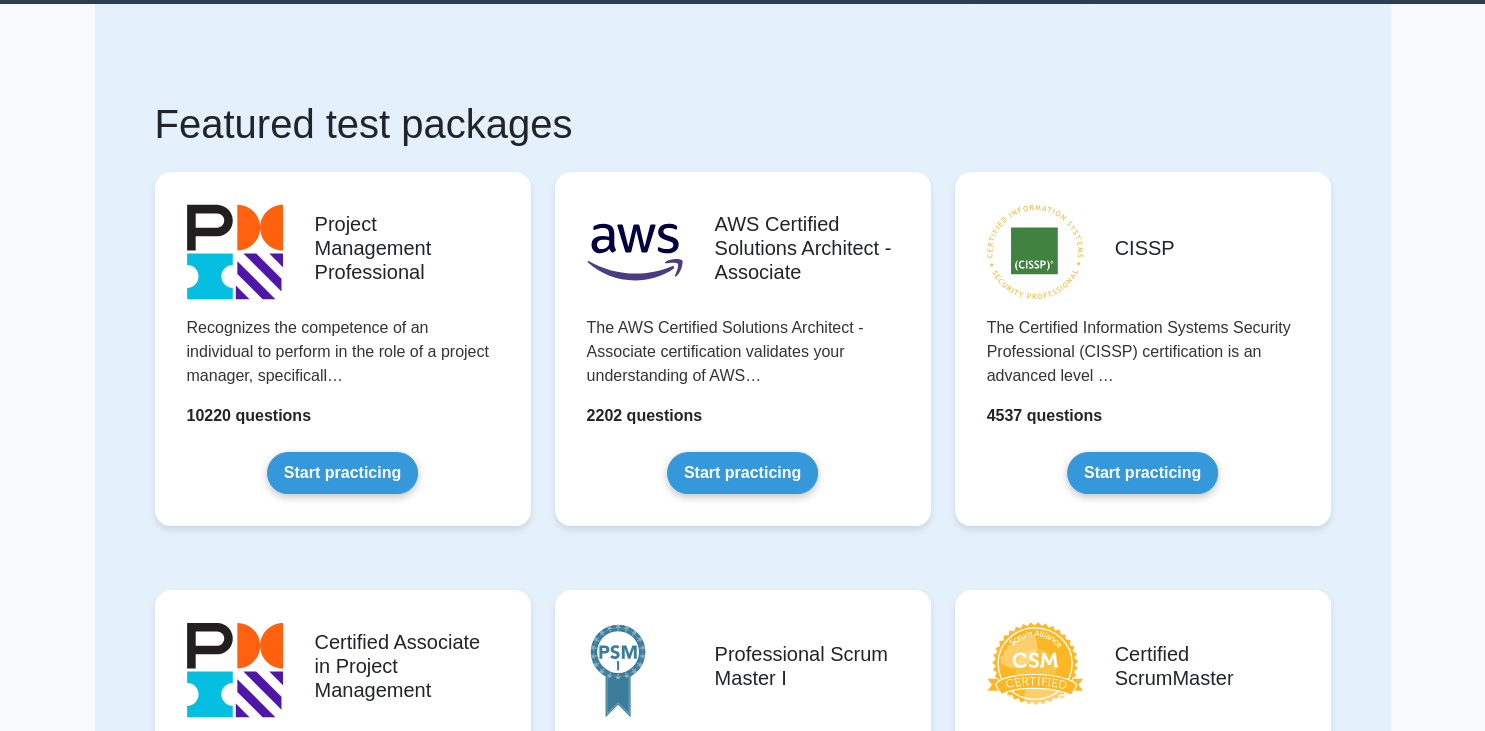 scroll, scrollTop: 0, scrollLeft: 0, axis: both 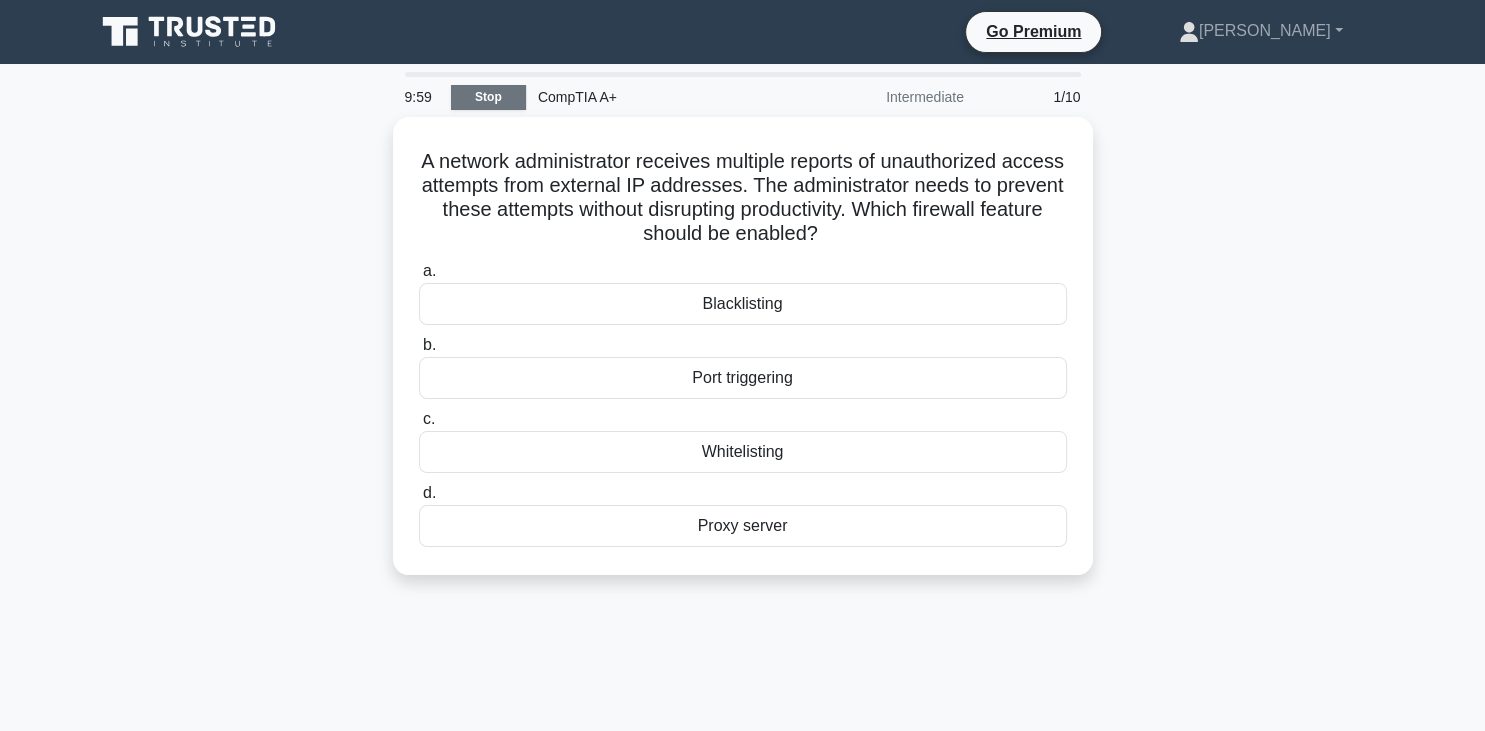 click on "Stop" at bounding box center [488, 97] 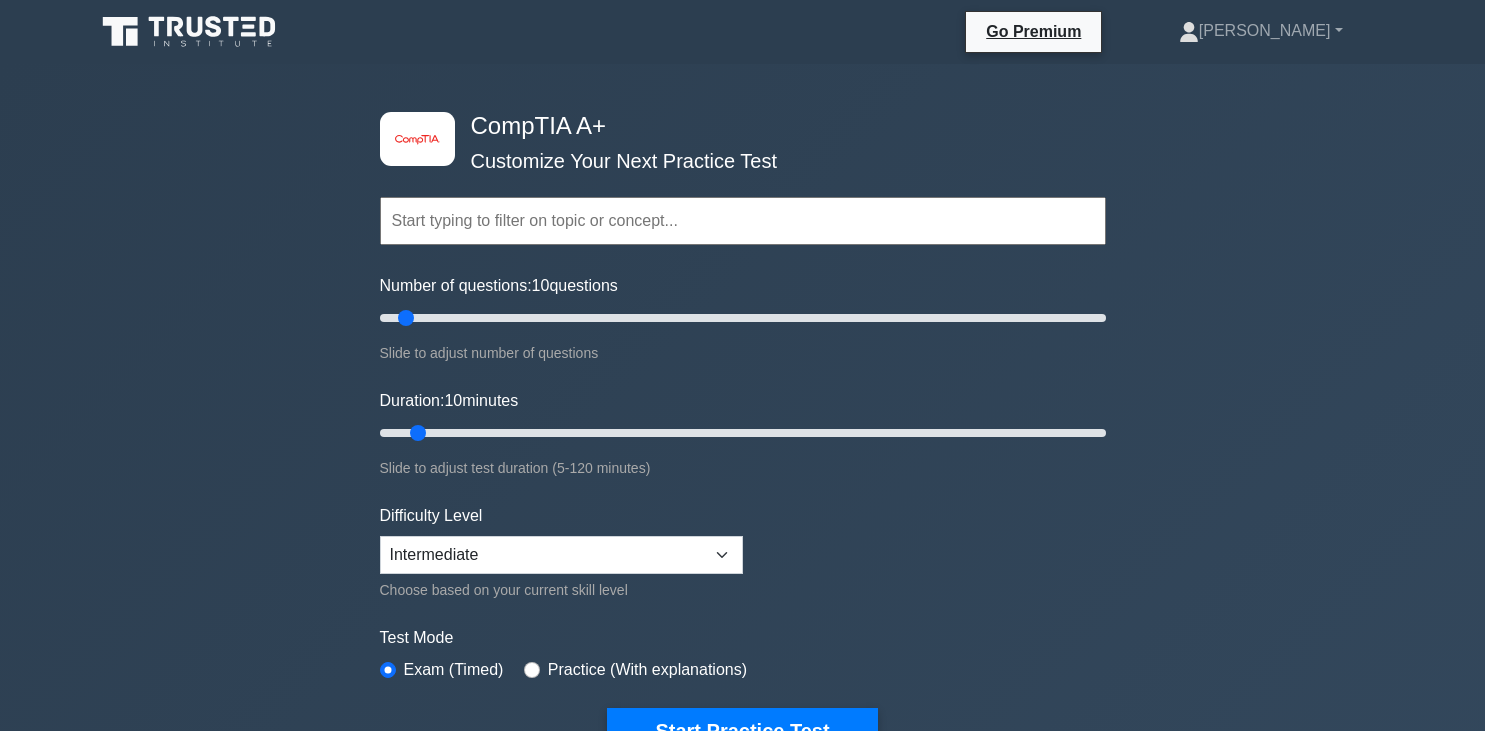 scroll, scrollTop: 0, scrollLeft: 0, axis: both 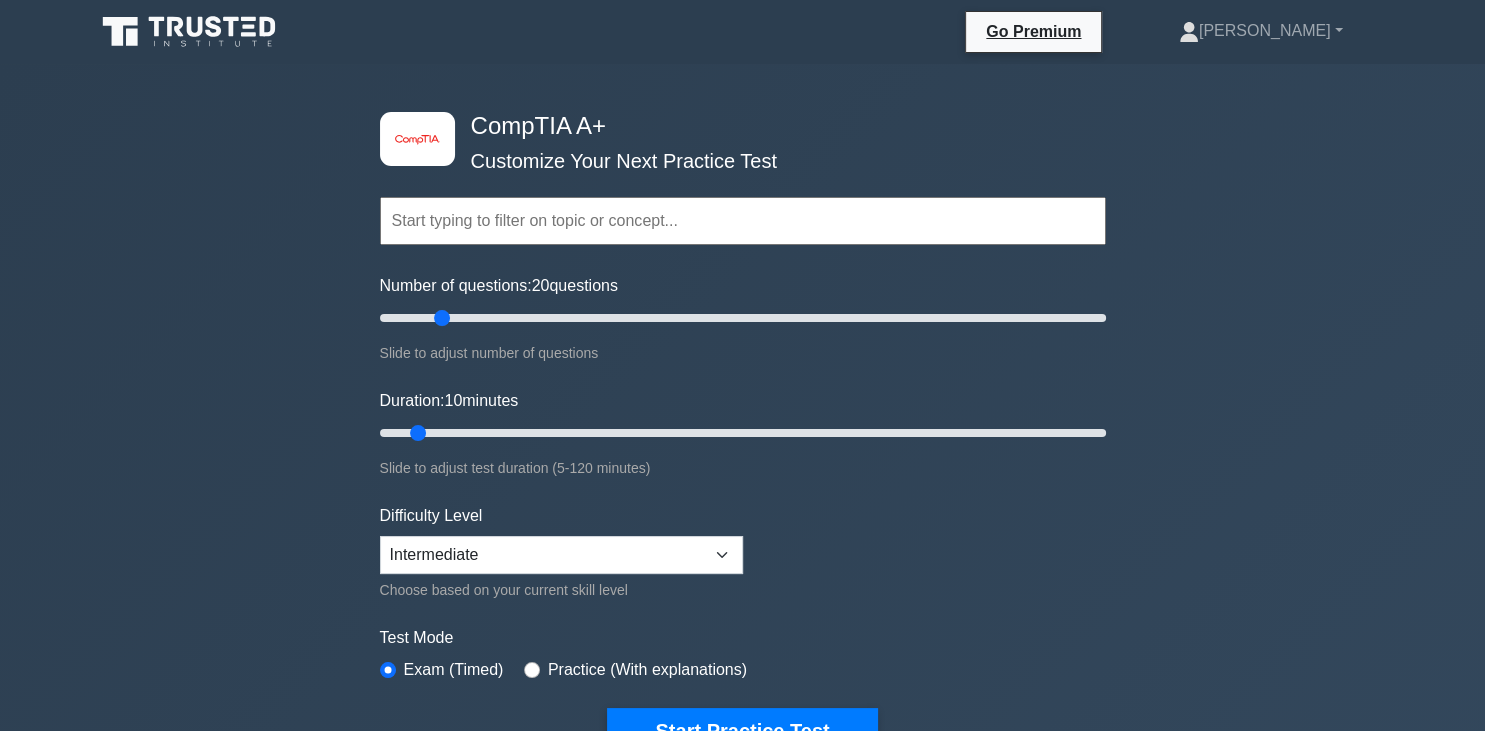 drag, startPoint x: 408, startPoint y: 316, endPoint x: 441, endPoint y: 326, distance: 34.48188 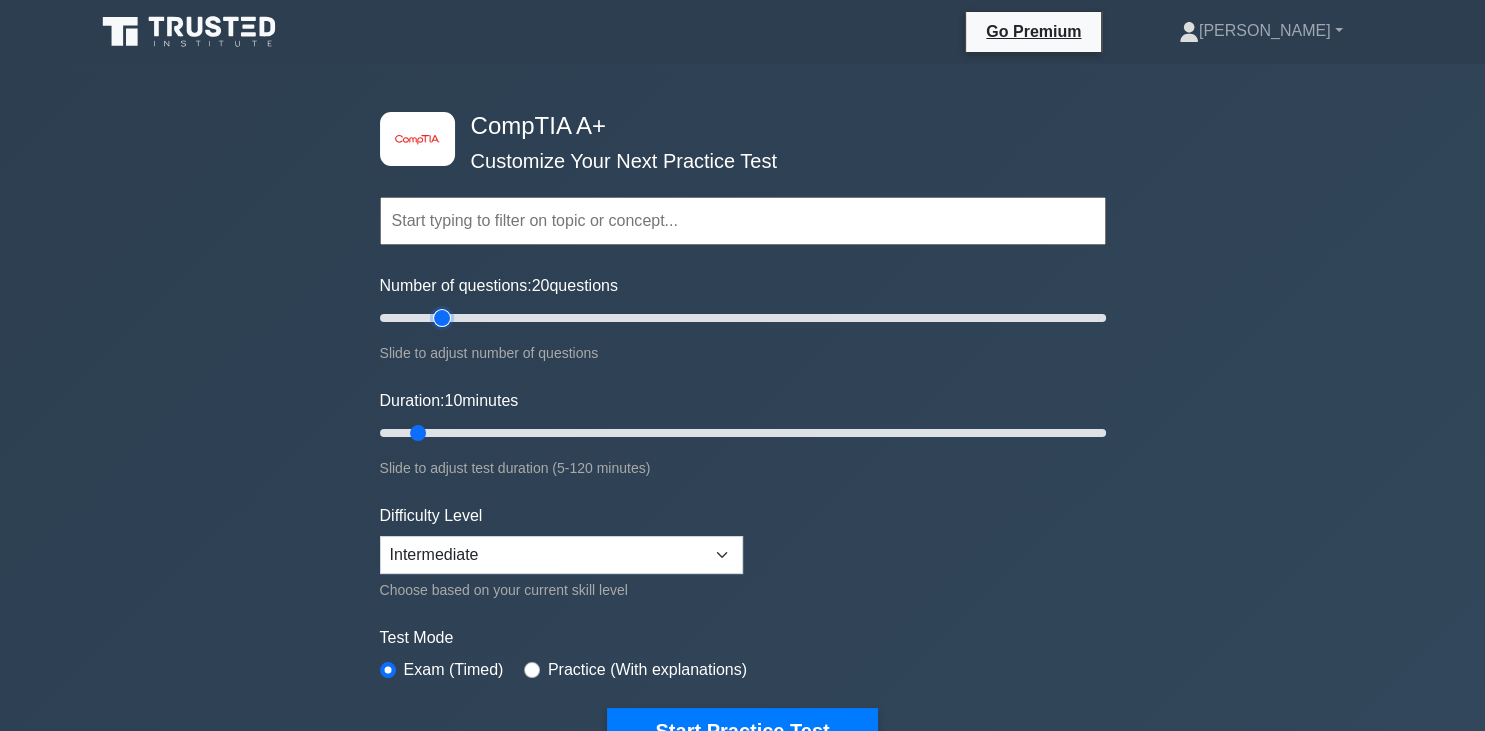 type on "20" 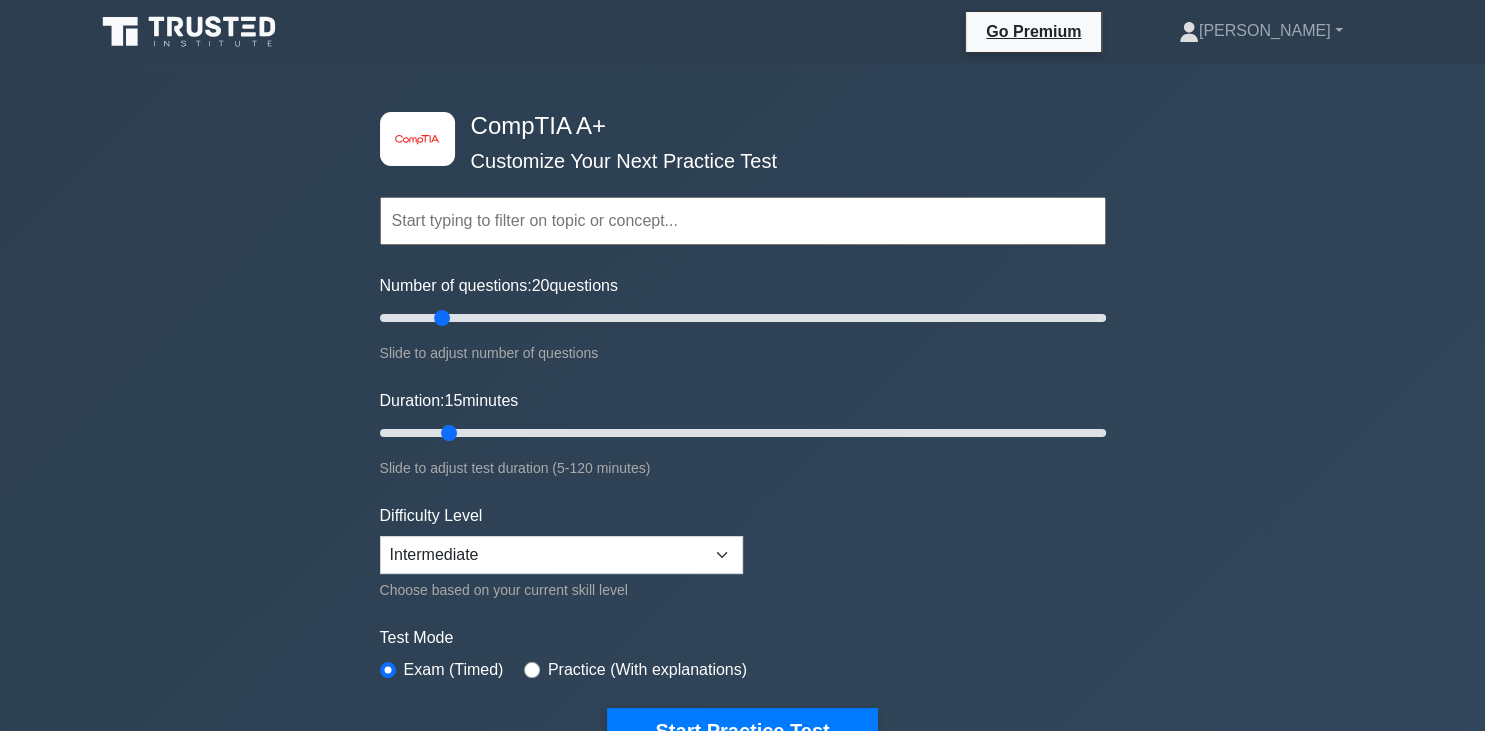 drag, startPoint x: 416, startPoint y: 435, endPoint x: 442, endPoint y: 432, distance: 26.172504 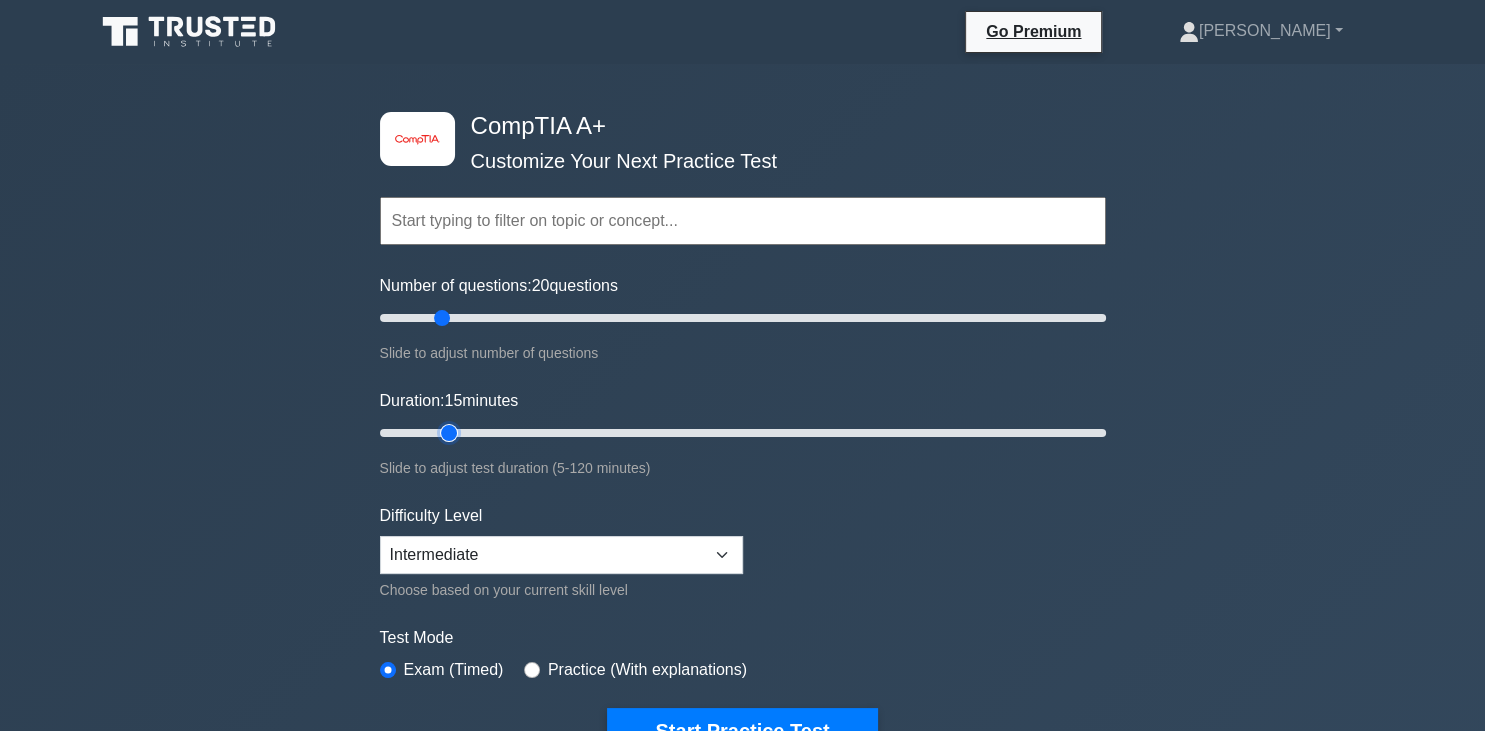 type on "15" 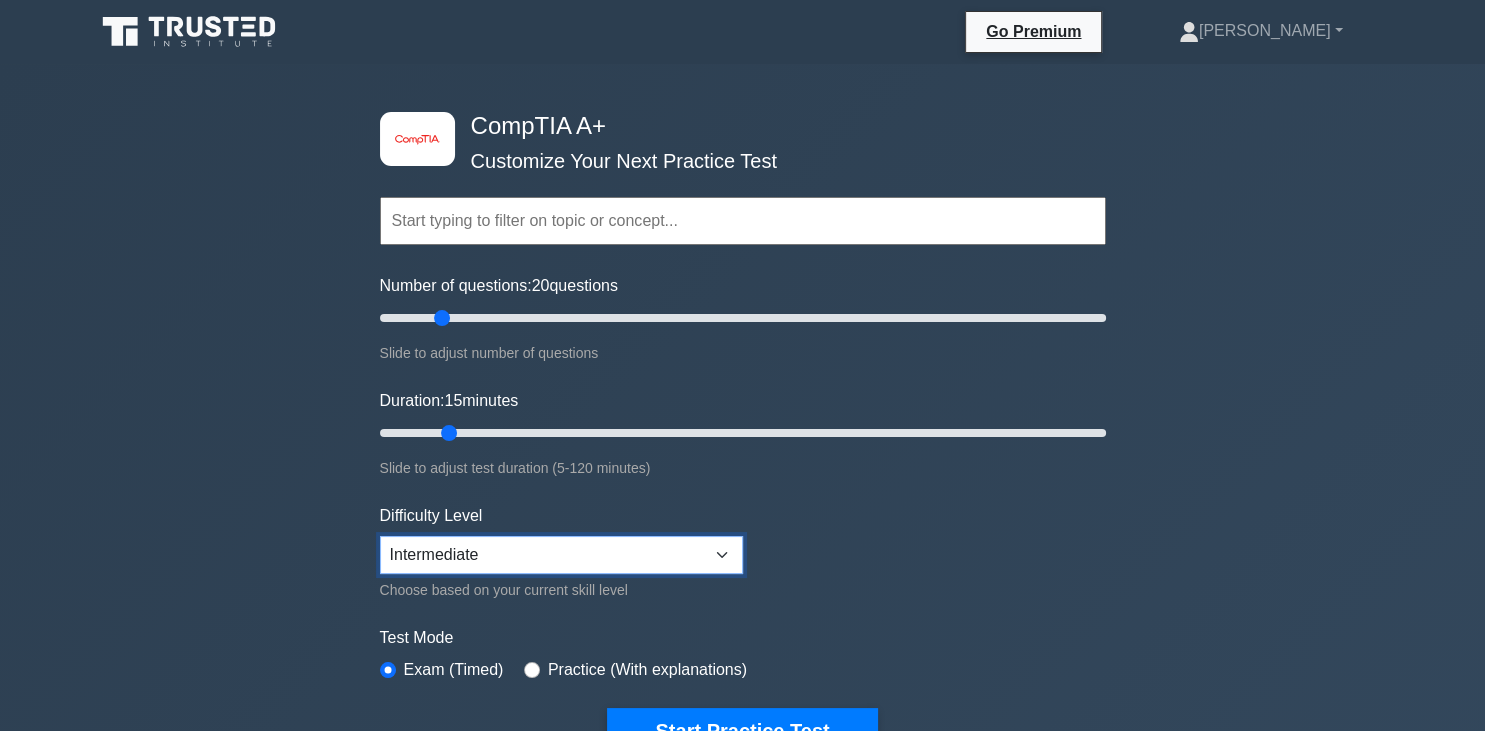 click on "Beginner
Intermediate
Expert" at bounding box center [561, 555] 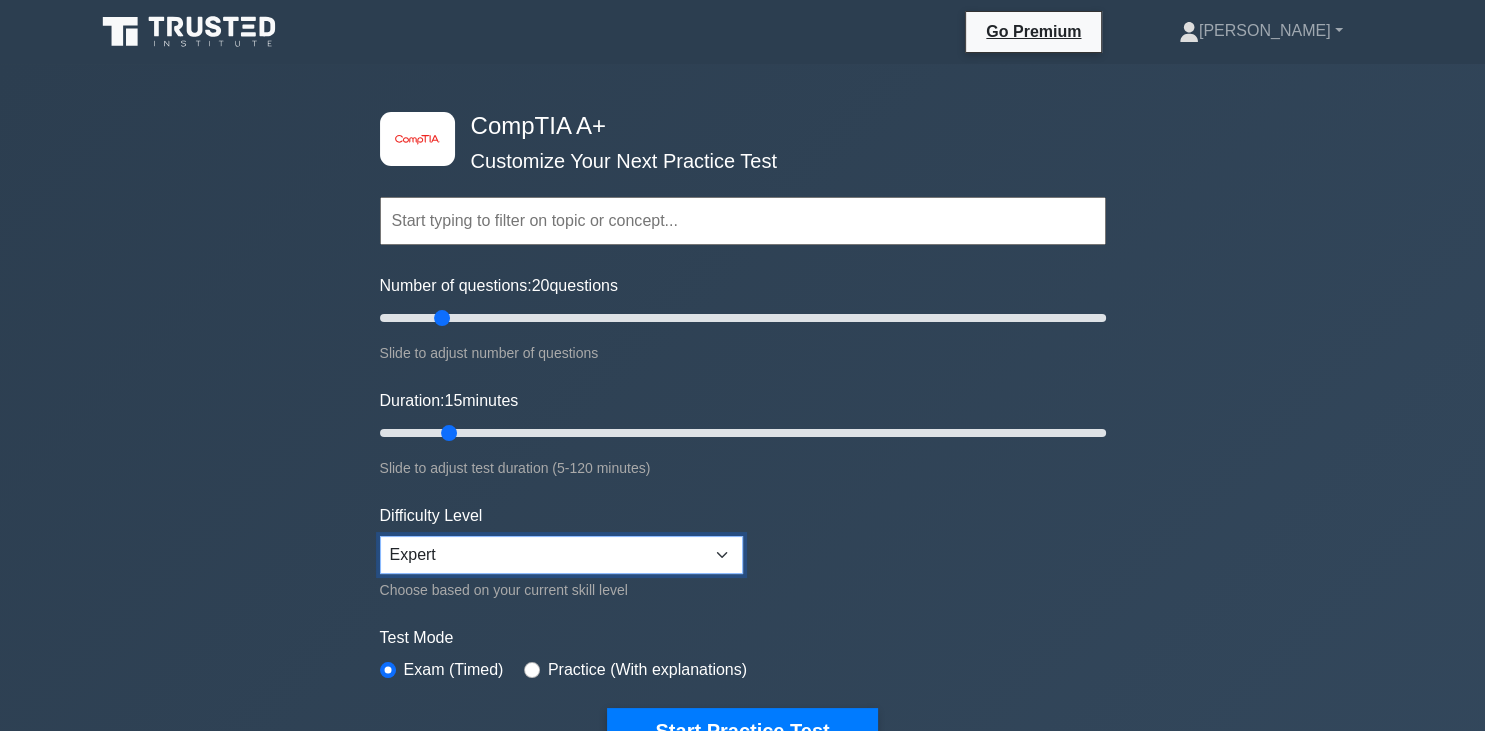 click on "Expert" at bounding box center (0, 0) 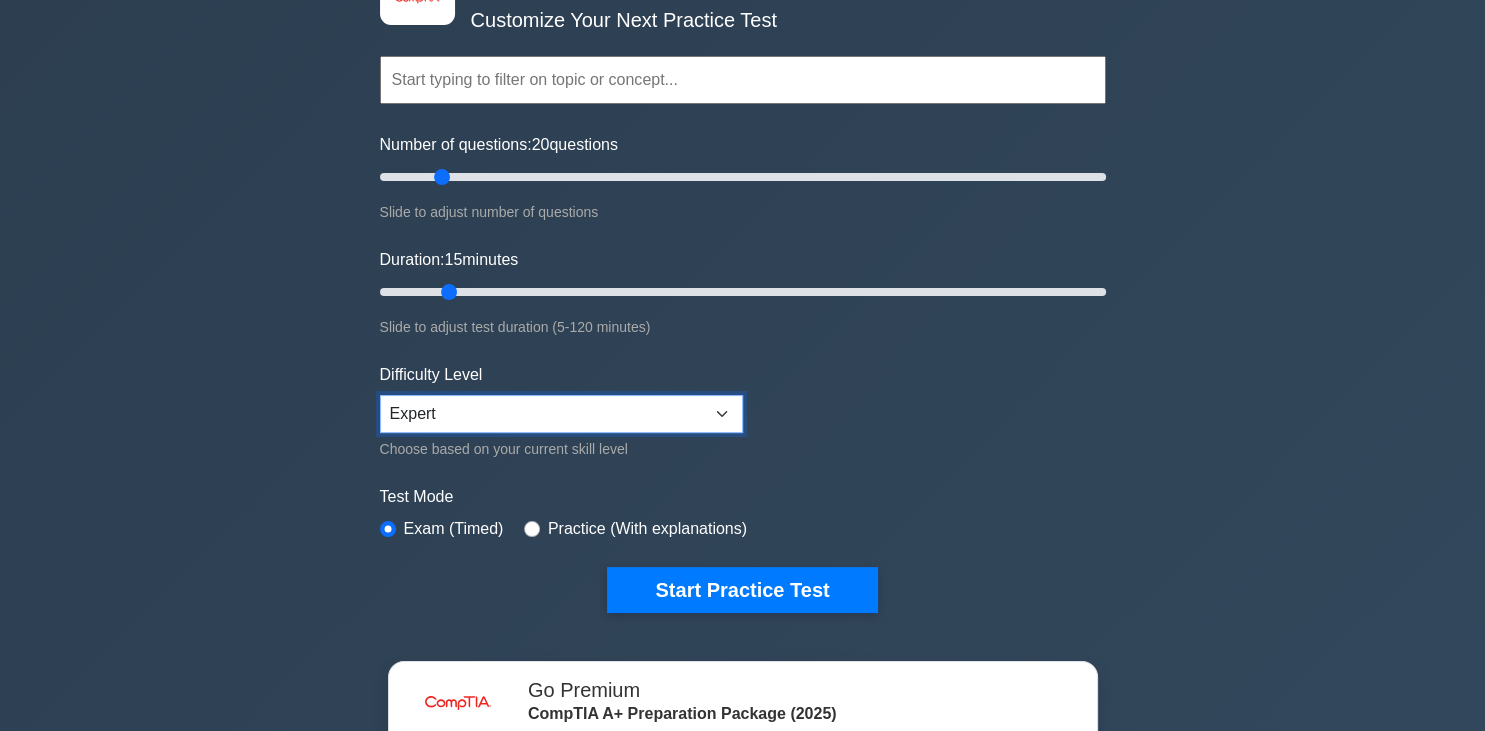 scroll, scrollTop: 211, scrollLeft: 0, axis: vertical 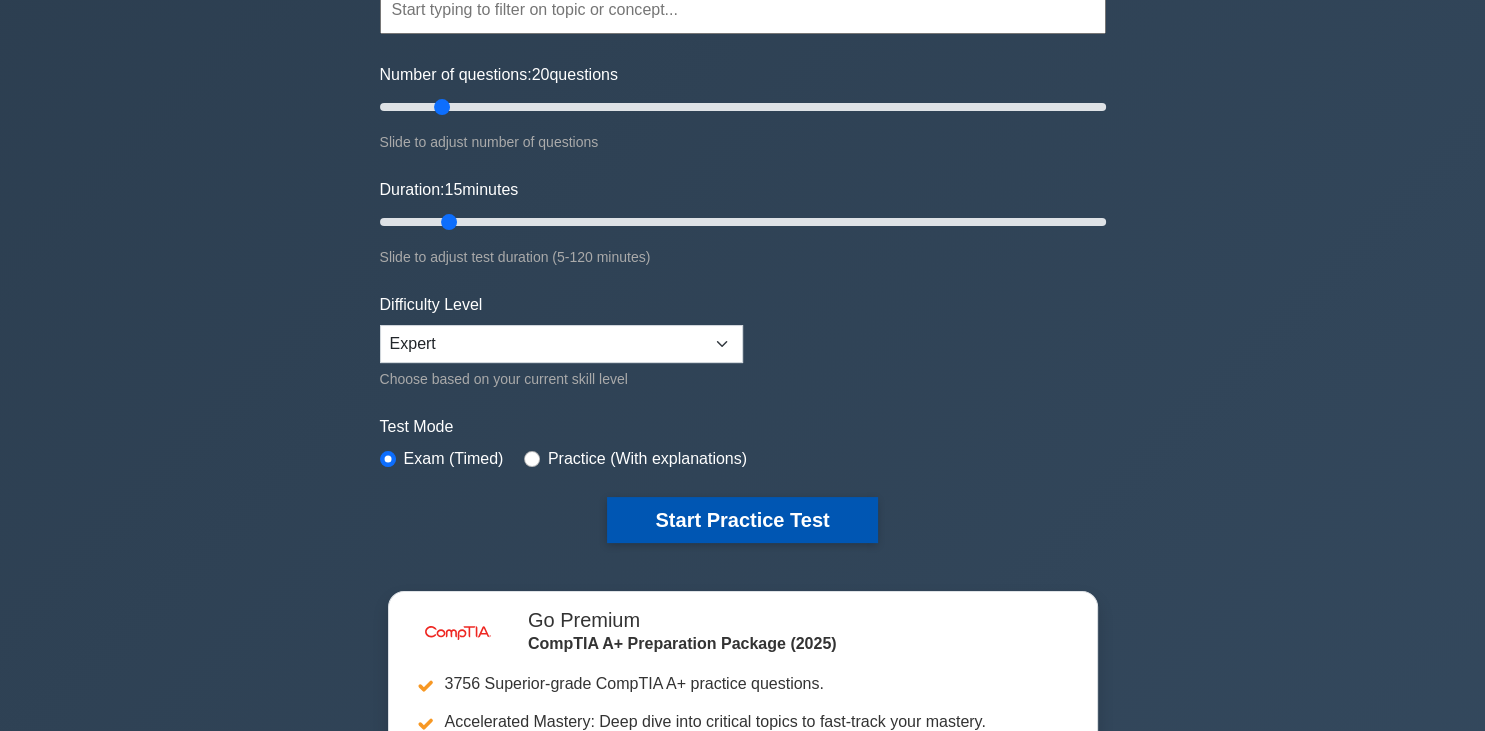 click on "Start Practice Test" at bounding box center (742, 520) 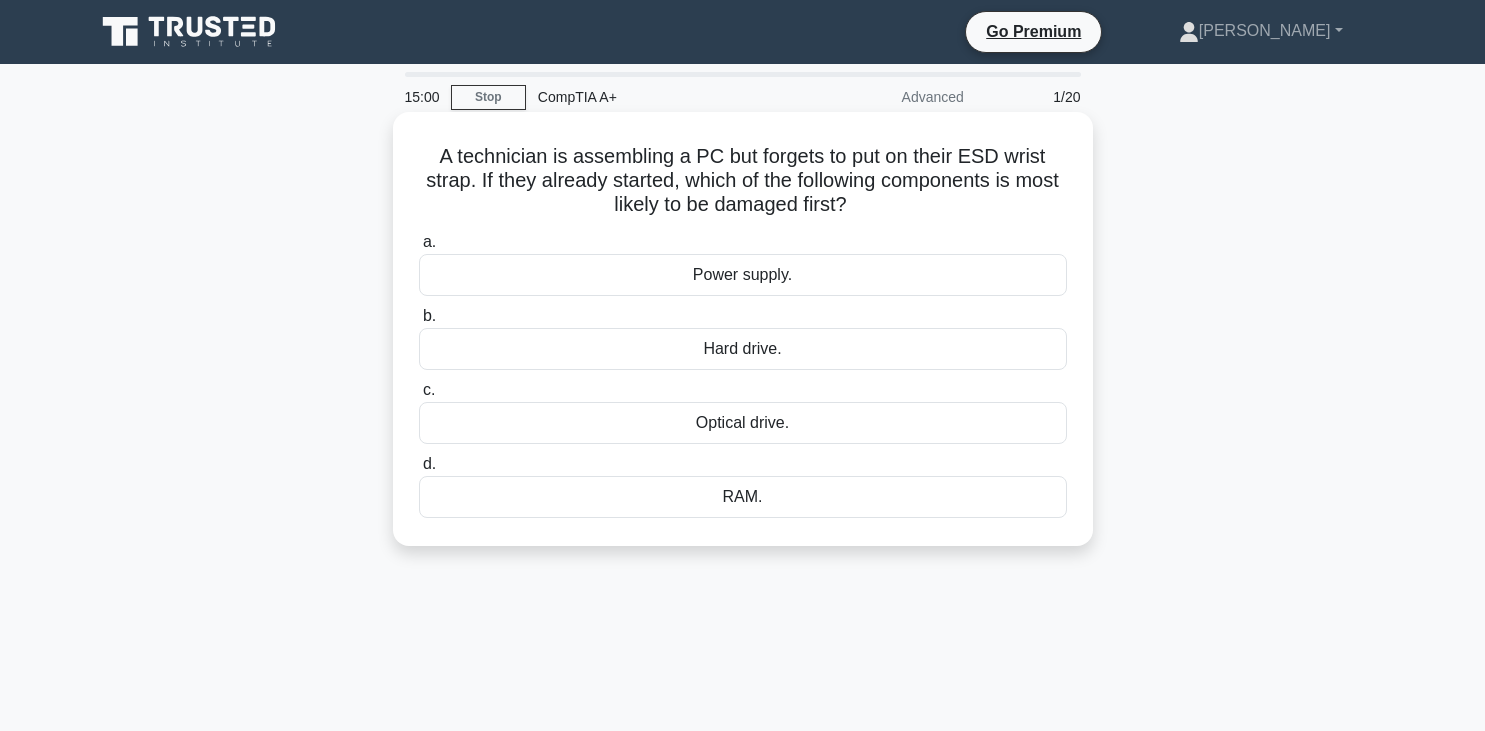 scroll, scrollTop: 0, scrollLeft: 0, axis: both 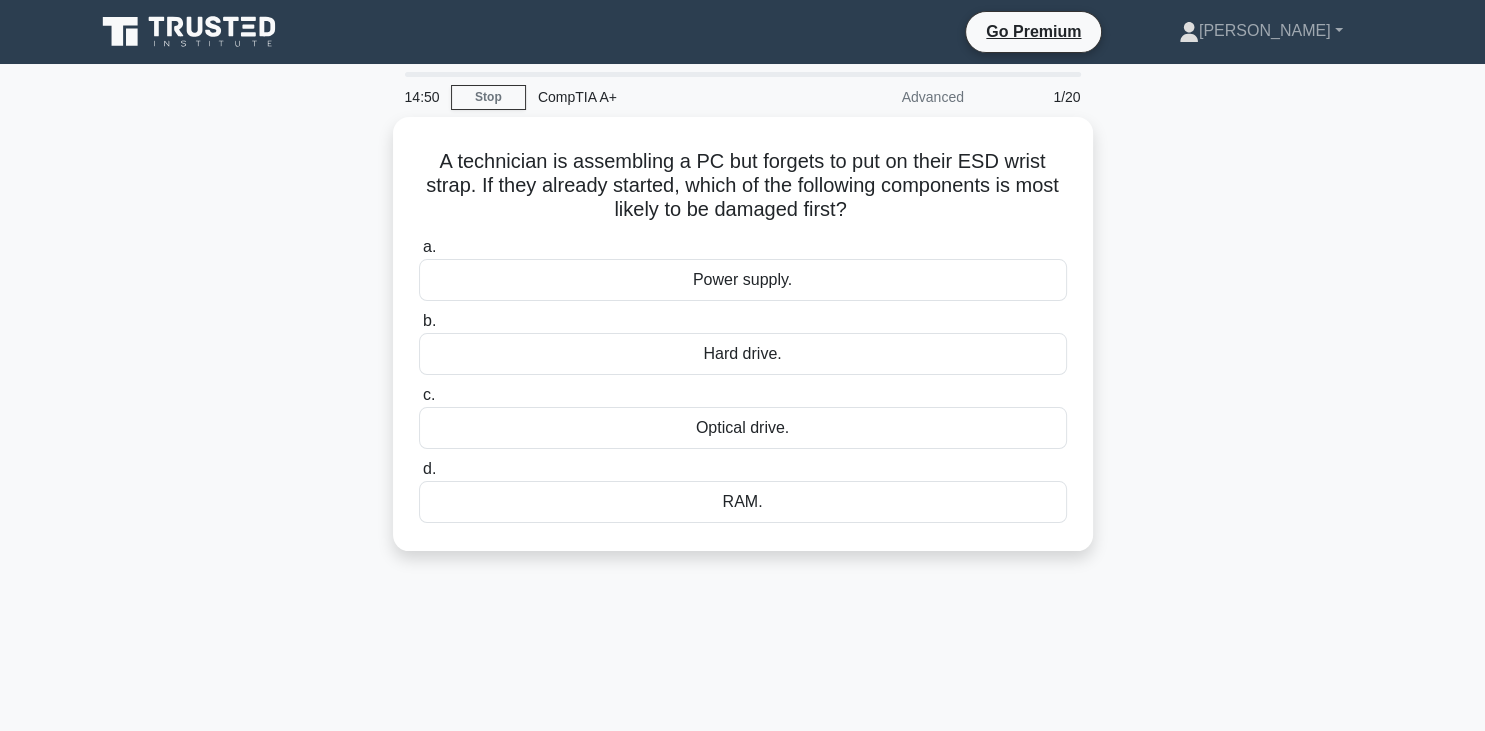 click on "14:50
Stop
CompTIA A+
Advanced
1/20
A technician is assembling a PC but forgets to put on their ESD wrist strap. If they already started, which of the following components is most likely to be damaged first?
.spinner_0XTQ{transform-origin:center;animation:spinner_y6GP .75s linear infinite}@keyframes spinner_y6GP{100%{transform:rotate(360deg)}}
a.
b. c. d." at bounding box center [743, 572] 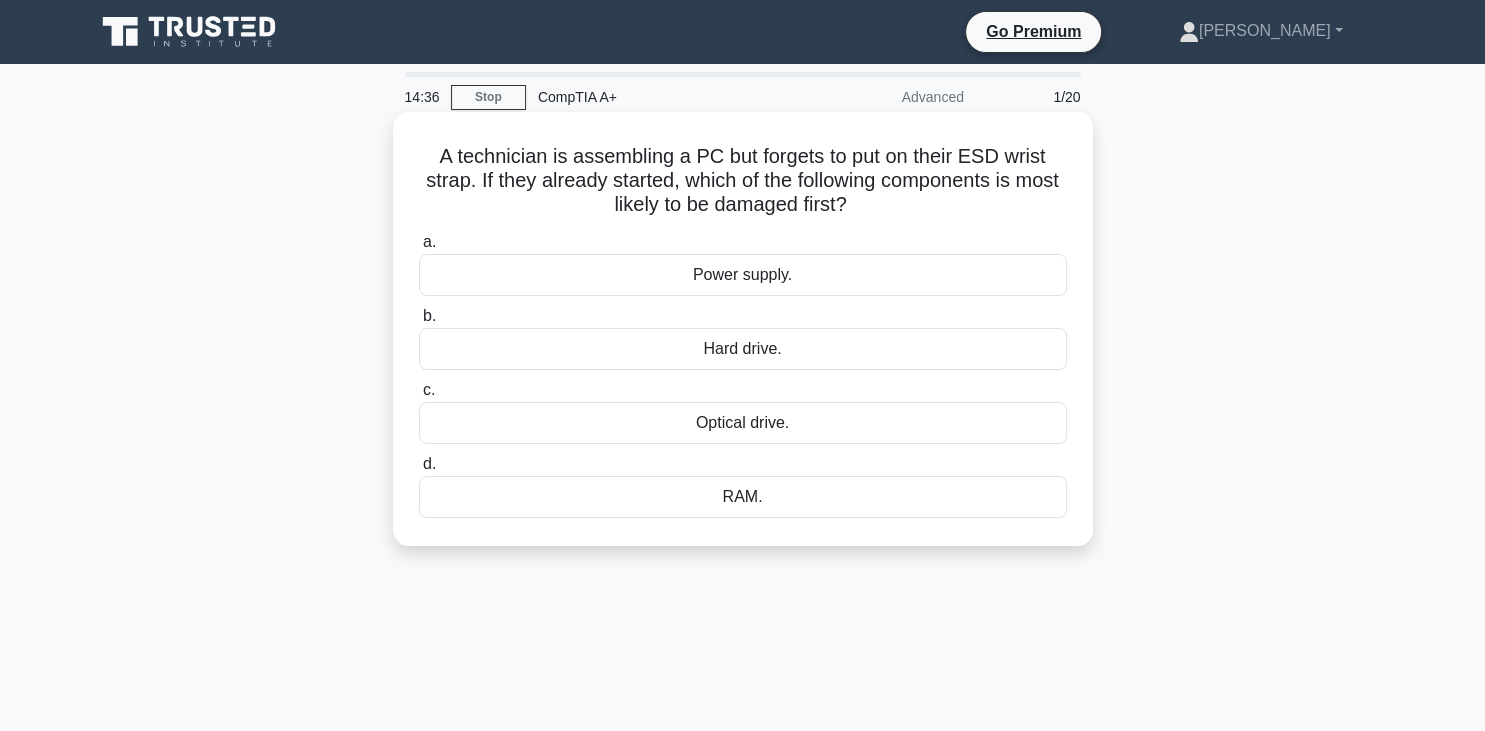 click on "Hard drive." at bounding box center [743, 349] 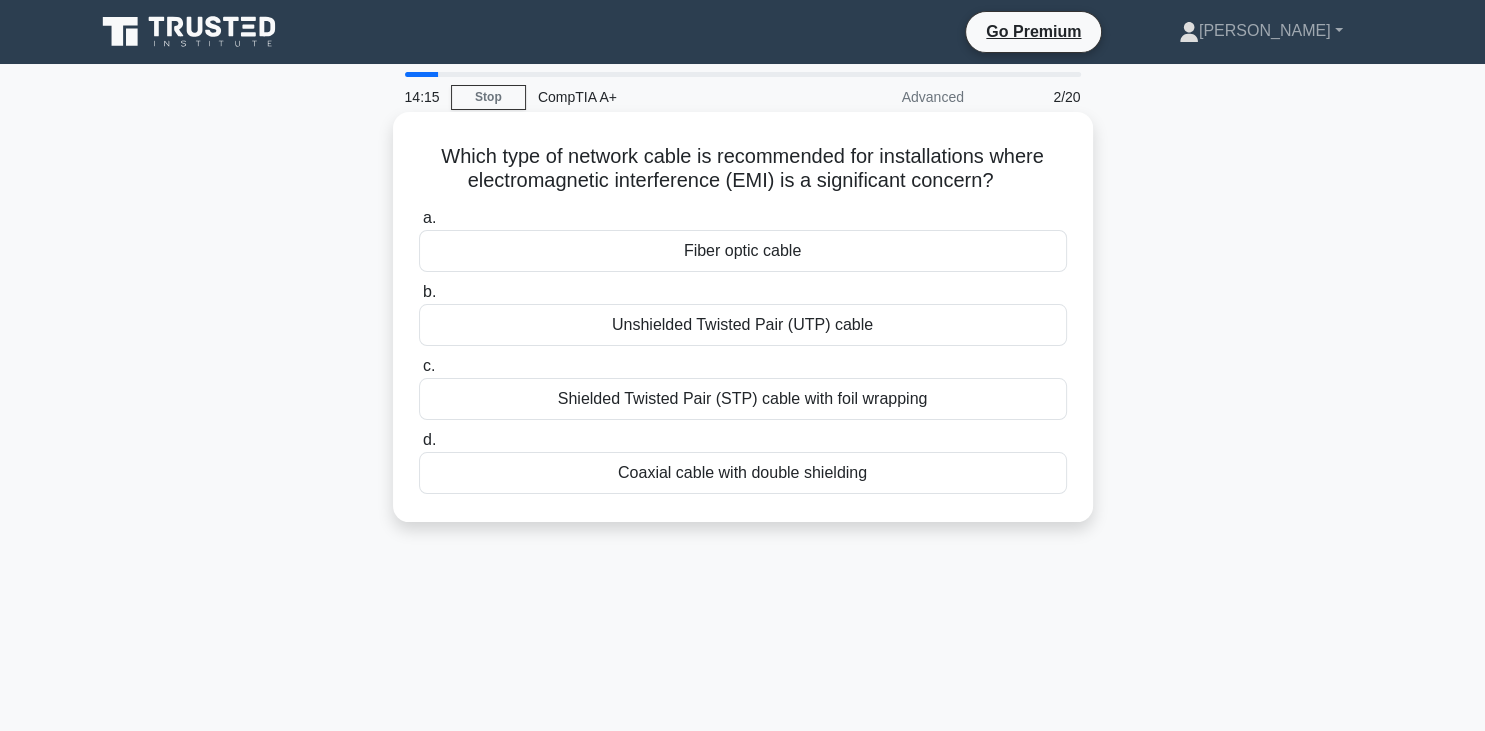 click on "Shielded Twisted Pair (STP) cable with foil wrapping" at bounding box center (743, 399) 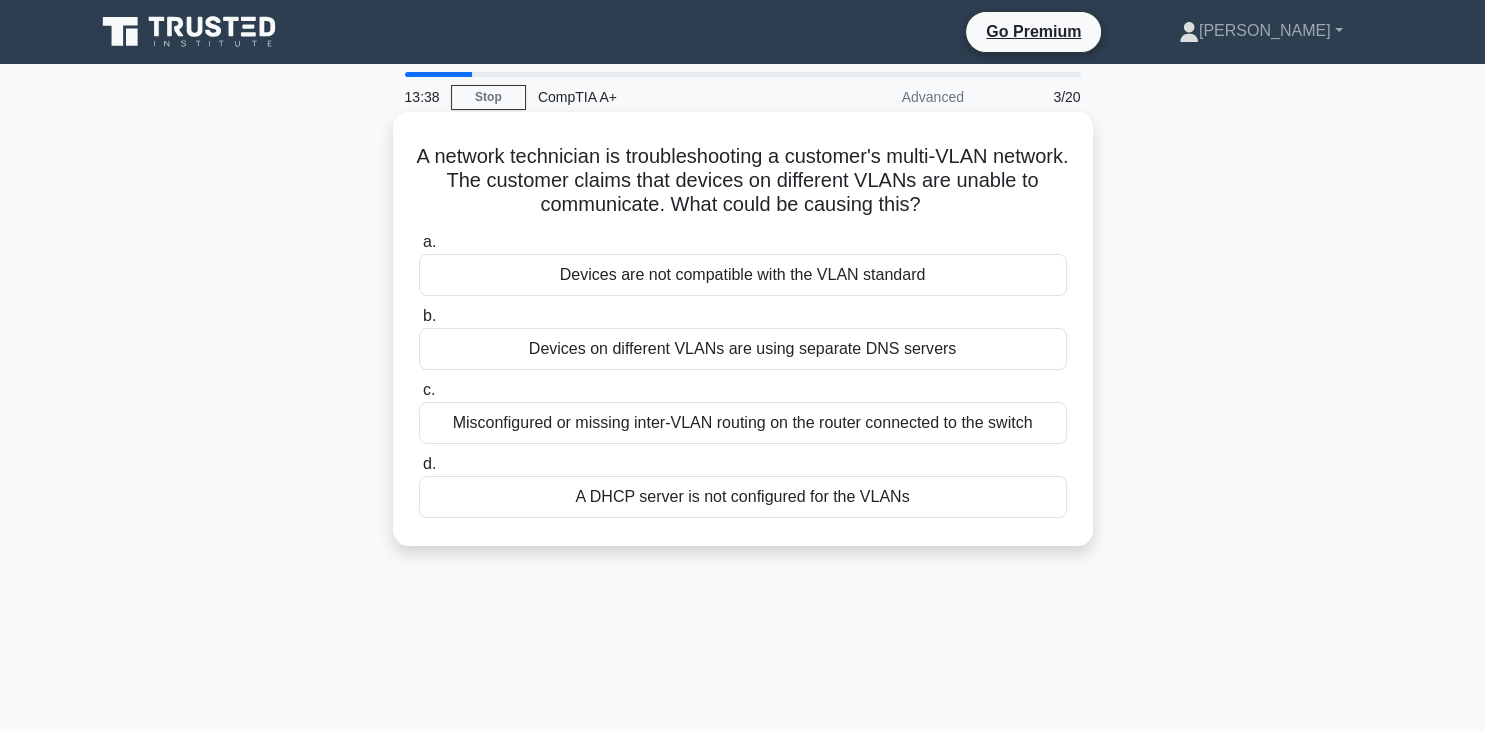 click on "Devices on different VLANs are using separate DNS servers" at bounding box center [743, 349] 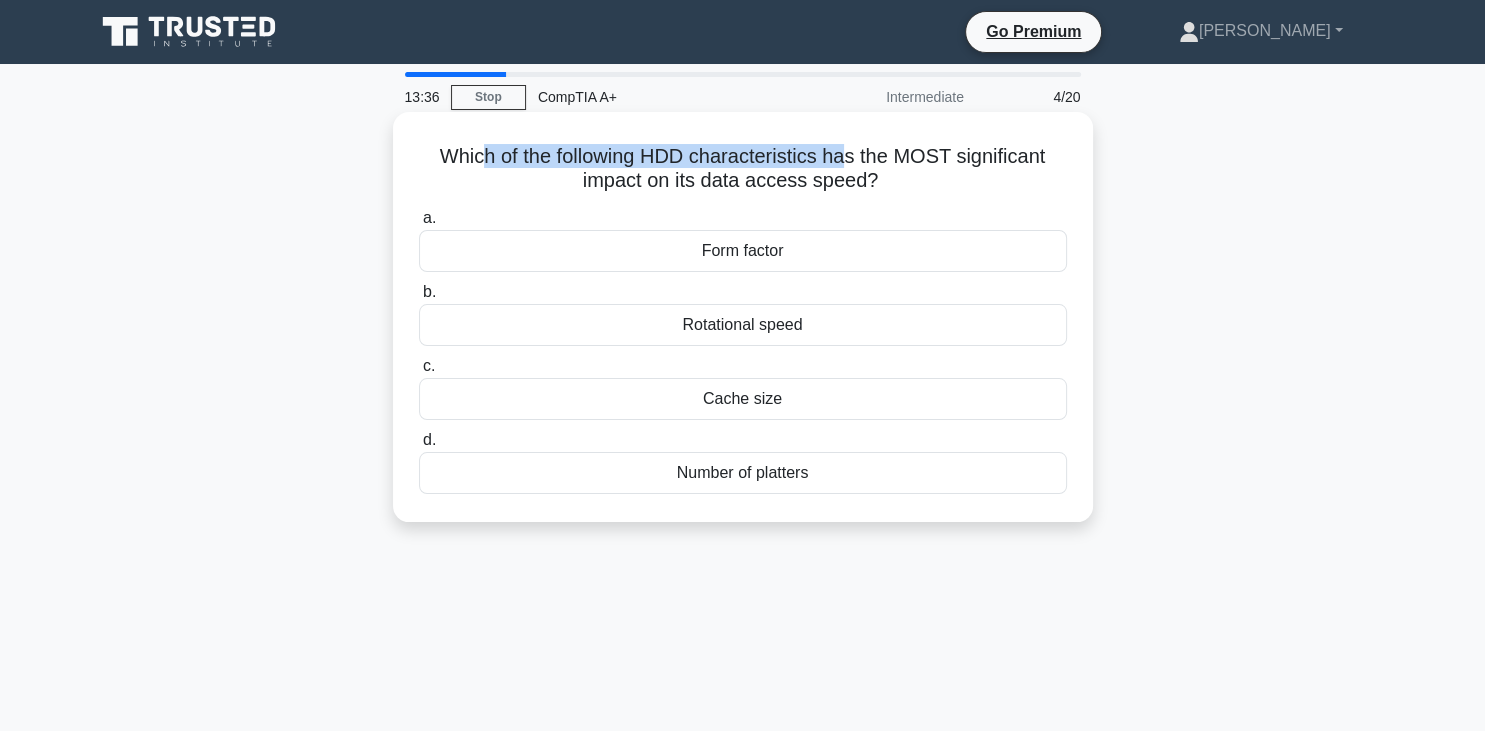 drag, startPoint x: 490, startPoint y: 155, endPoint x: 841, endPoint y: 134, distance: 351.62766 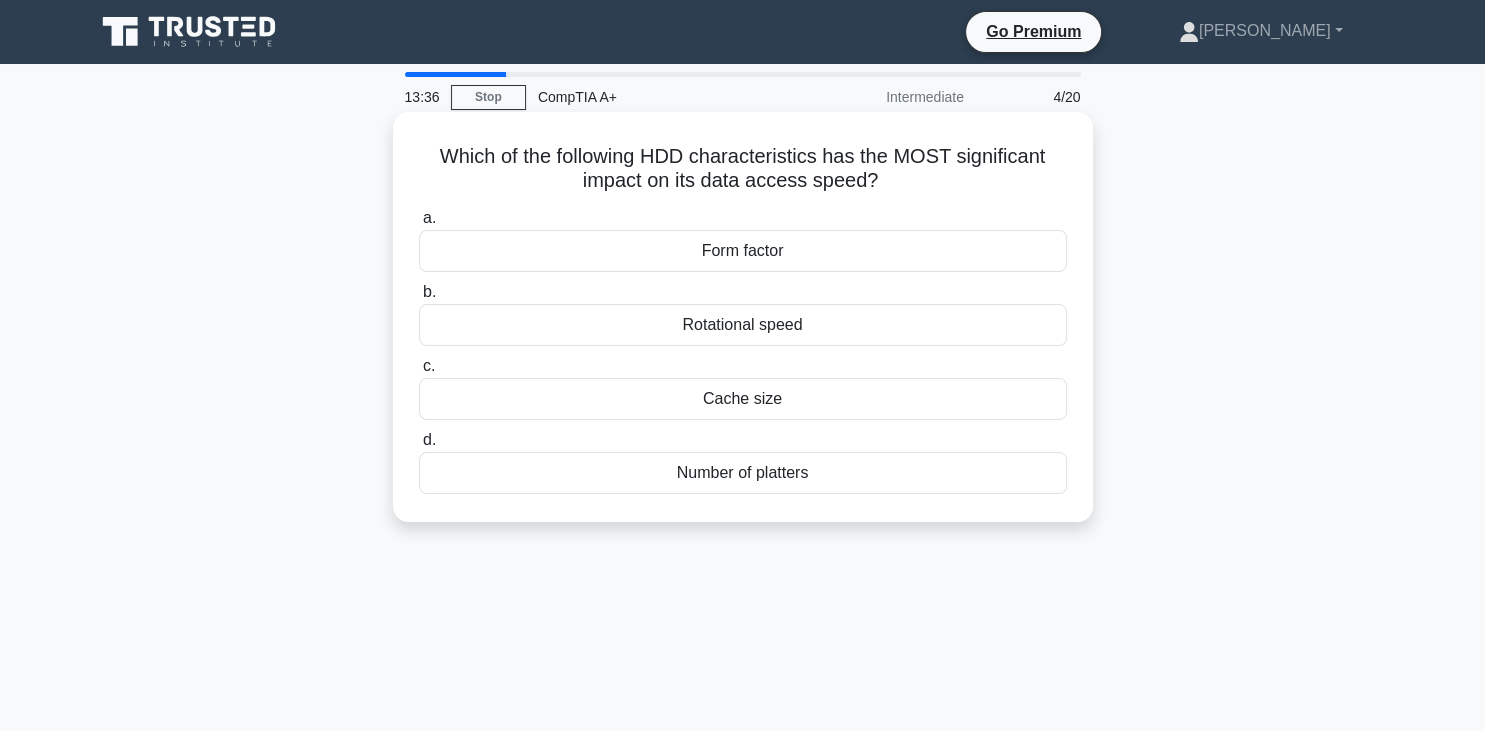 click on "Which of the following HDD characteristics has the MOST significant impact on its data access speed?
.spinner_0XTQ{transform-origin:center;animation:spinner_y6GP .75s linear infinite}@keyframes spinner_y6GP{100%{transform:rotate(360deg)}}
a.
Form factor
b. c. d." at bounding box center (743, 317) 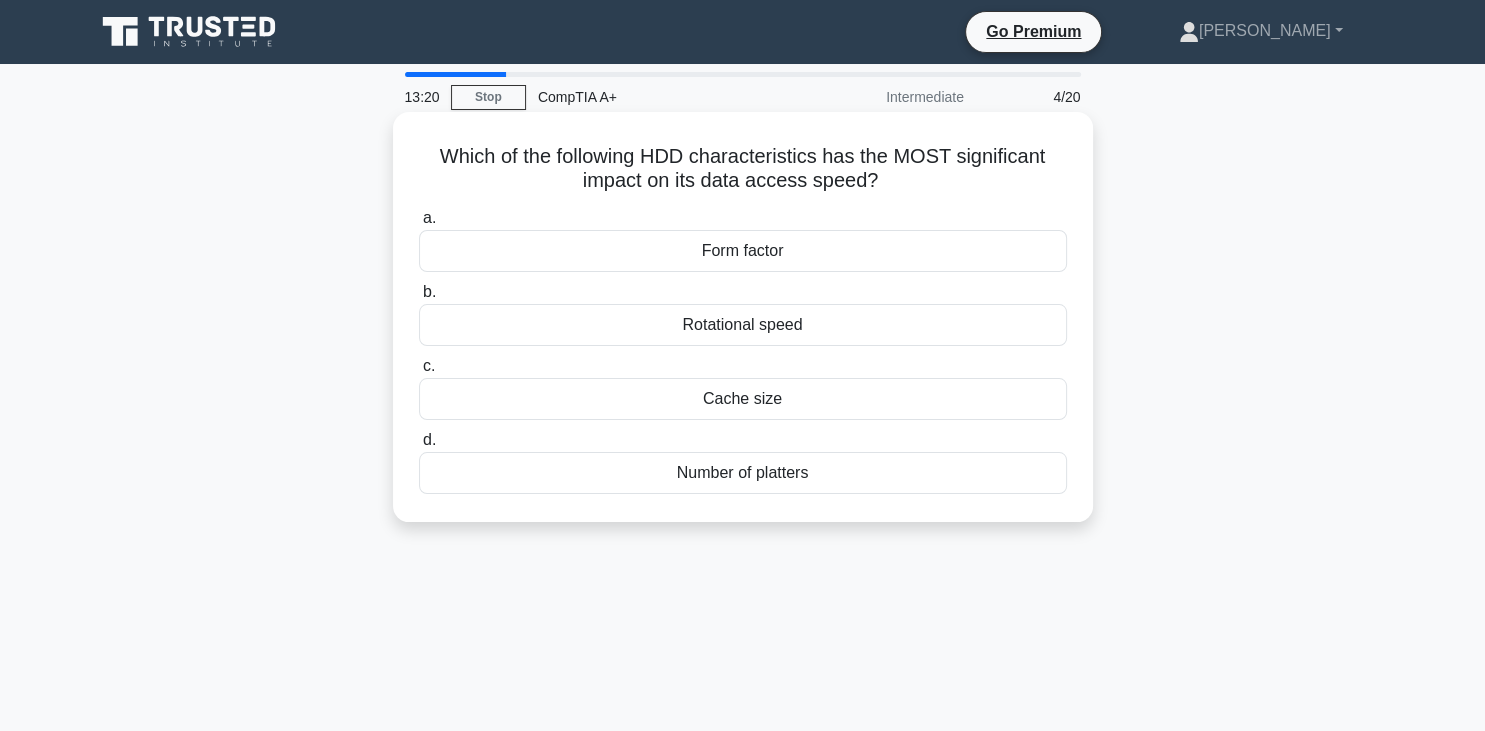 click on "Rotational speed" at bounding box center (743, 325) 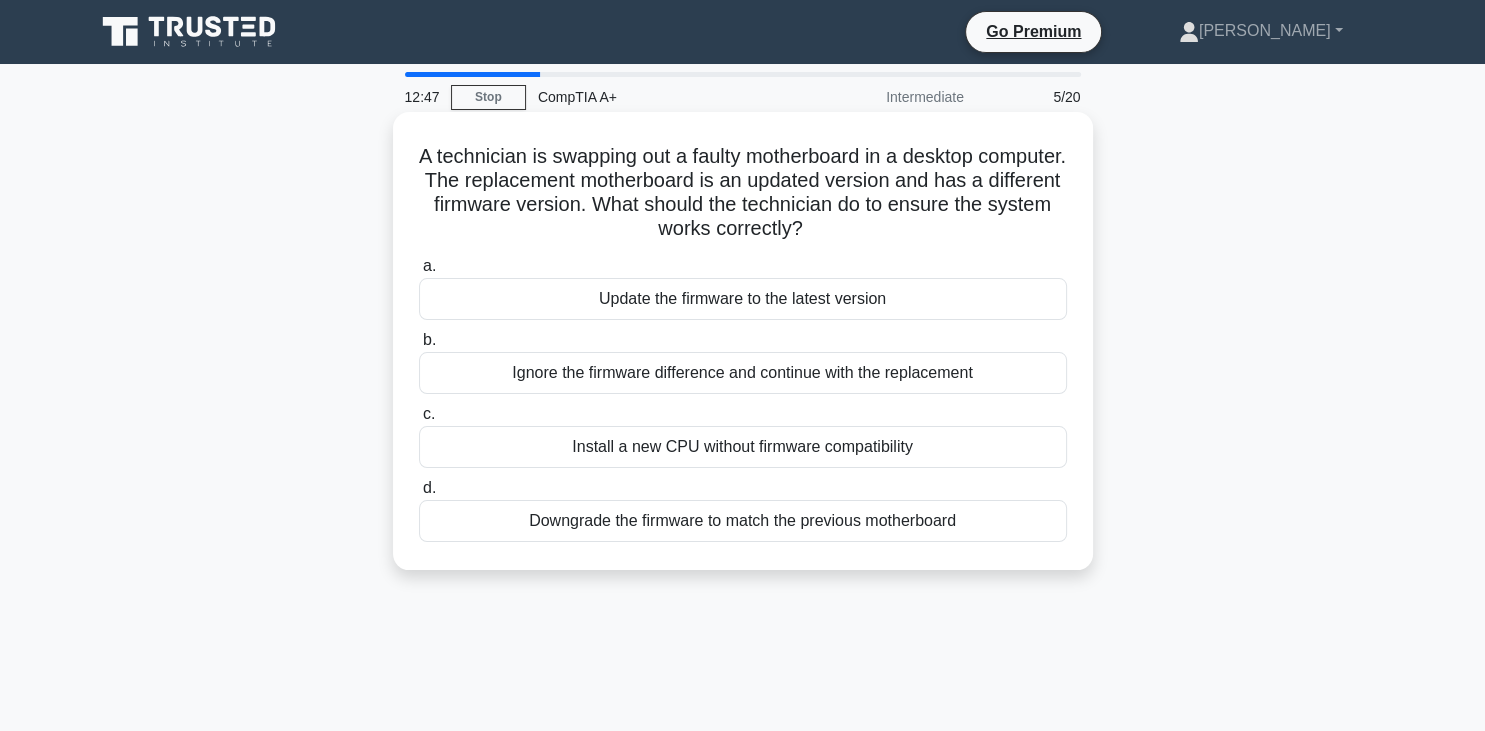 click on "Update the firmware to the latest version" at bounding box center (743, 299) 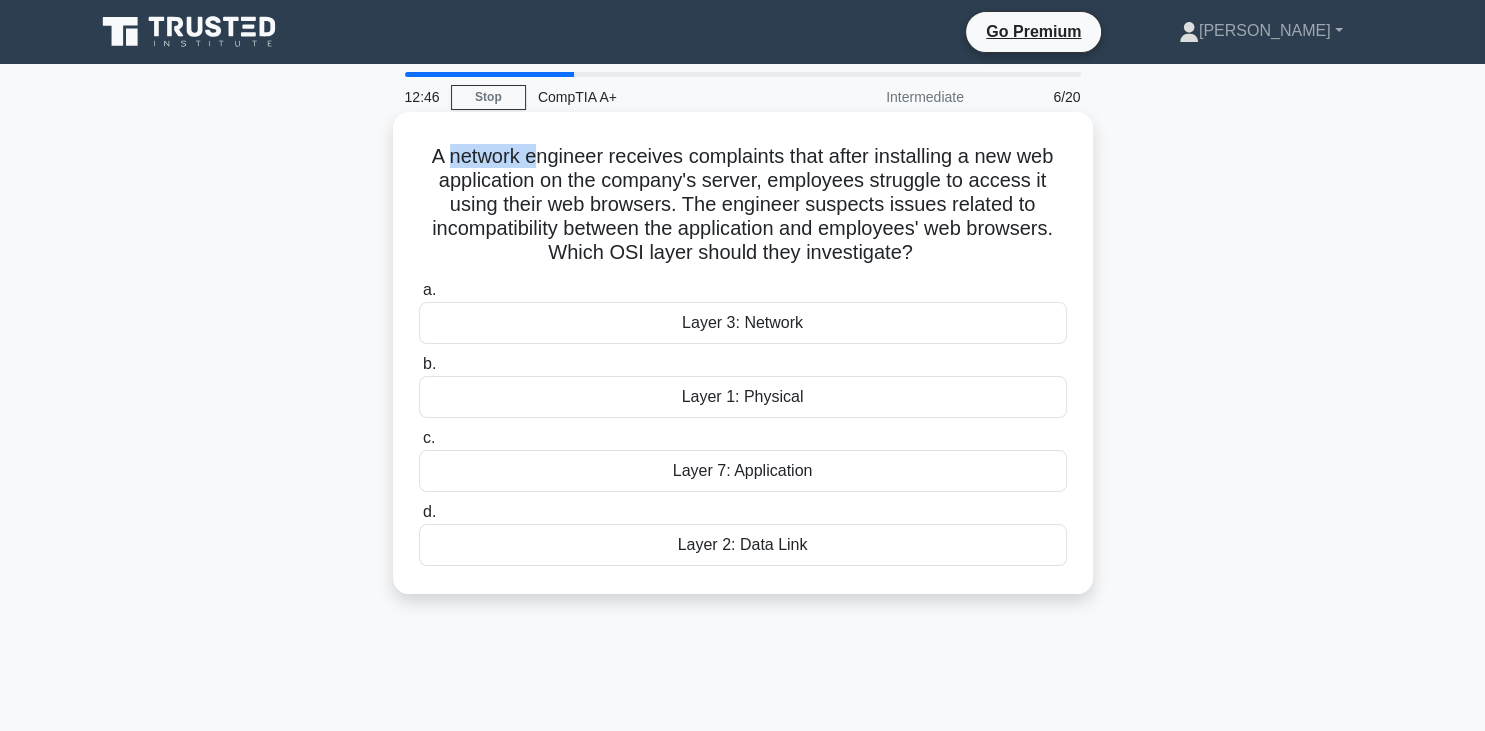 drag, startPoint x: 454, startPoint y: 165, endPoint x: 717, endPoint y: 161, distance: 263.03043 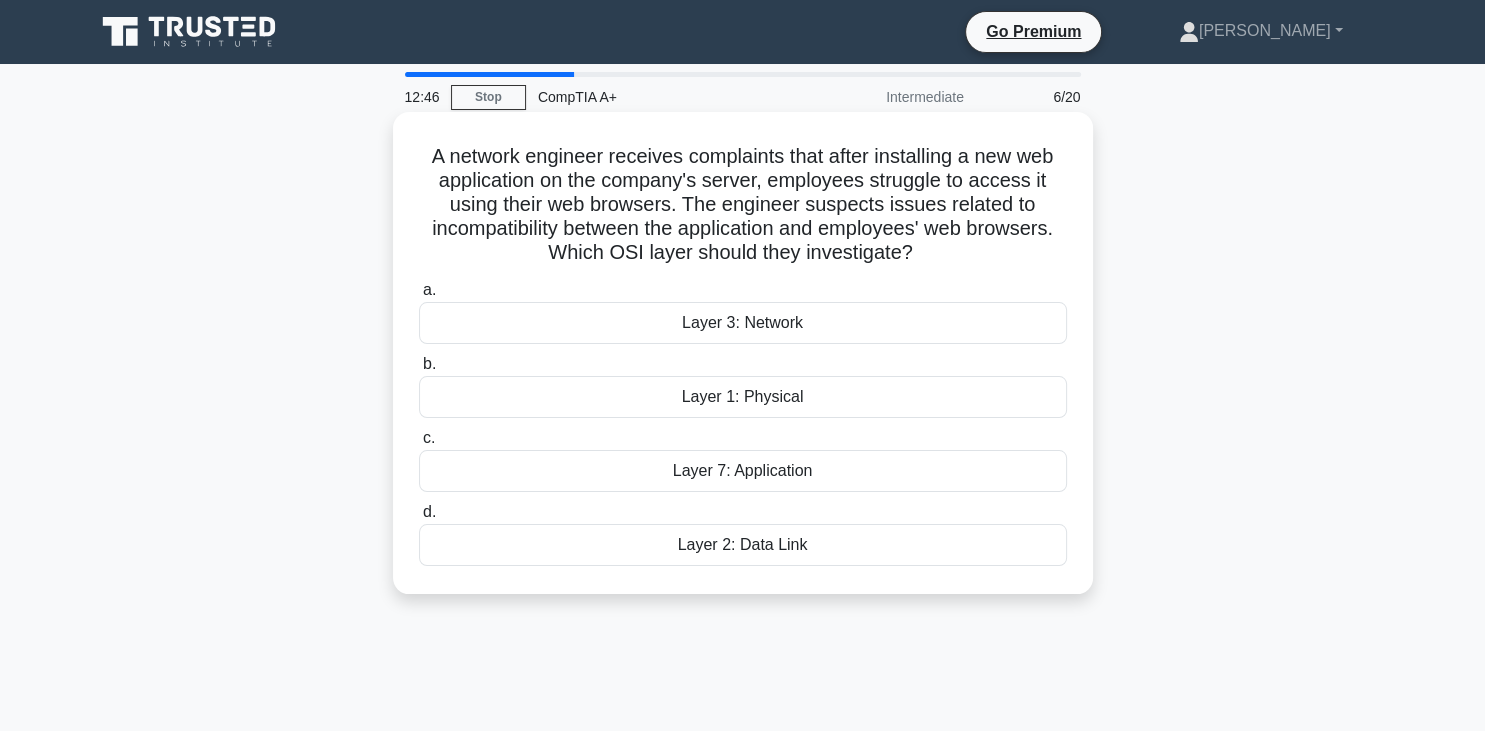 click on "A network engineer receives complaints that after installing a new web application on the company's server, employees struggle to access it using their web browsers. The engineer suspects issues related to incompatibility between the application and employees' web browsers. Which OSI layer should they investigate?
.spinner_0XTQ{transform-origin:center;animation:spinner_y6GP .75s linear infinite}@keyframes spinner_y6GP{100%{transform:rotate(360deg)}}" at bounding box center [743, 205] 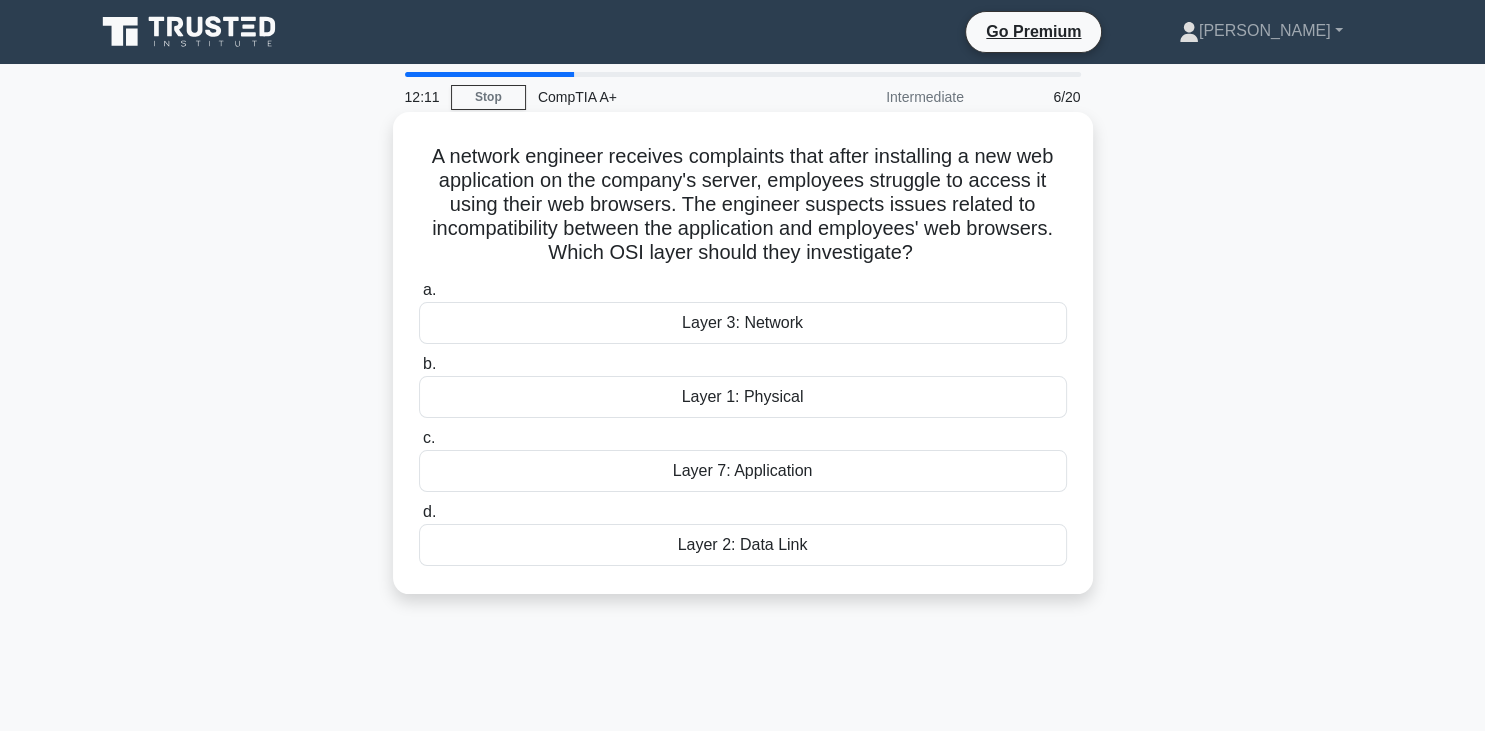 click on "Layer 3: Network" at bounding box center (743, 323) 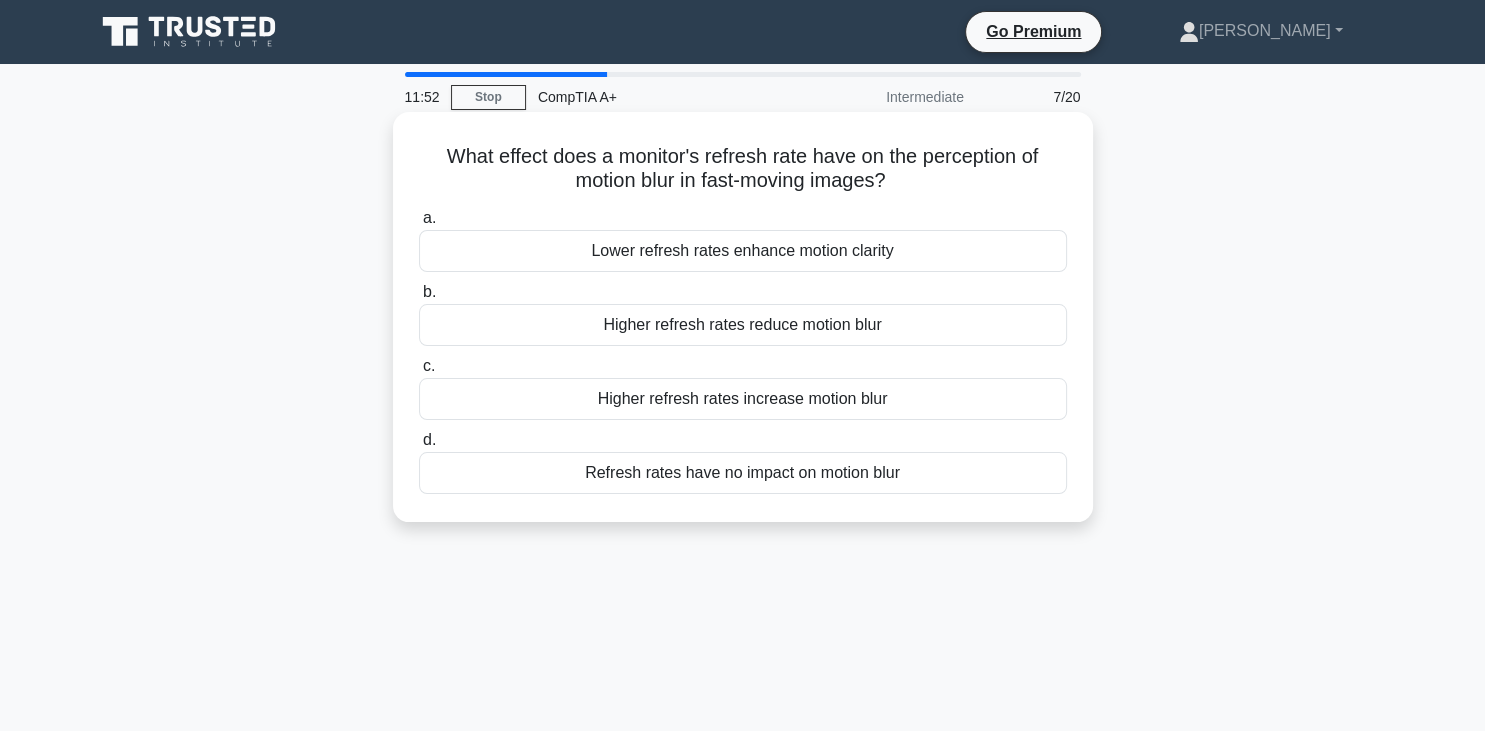 click on "Higher refresh rates reduce motion blur" at bounding box center (743, 325) 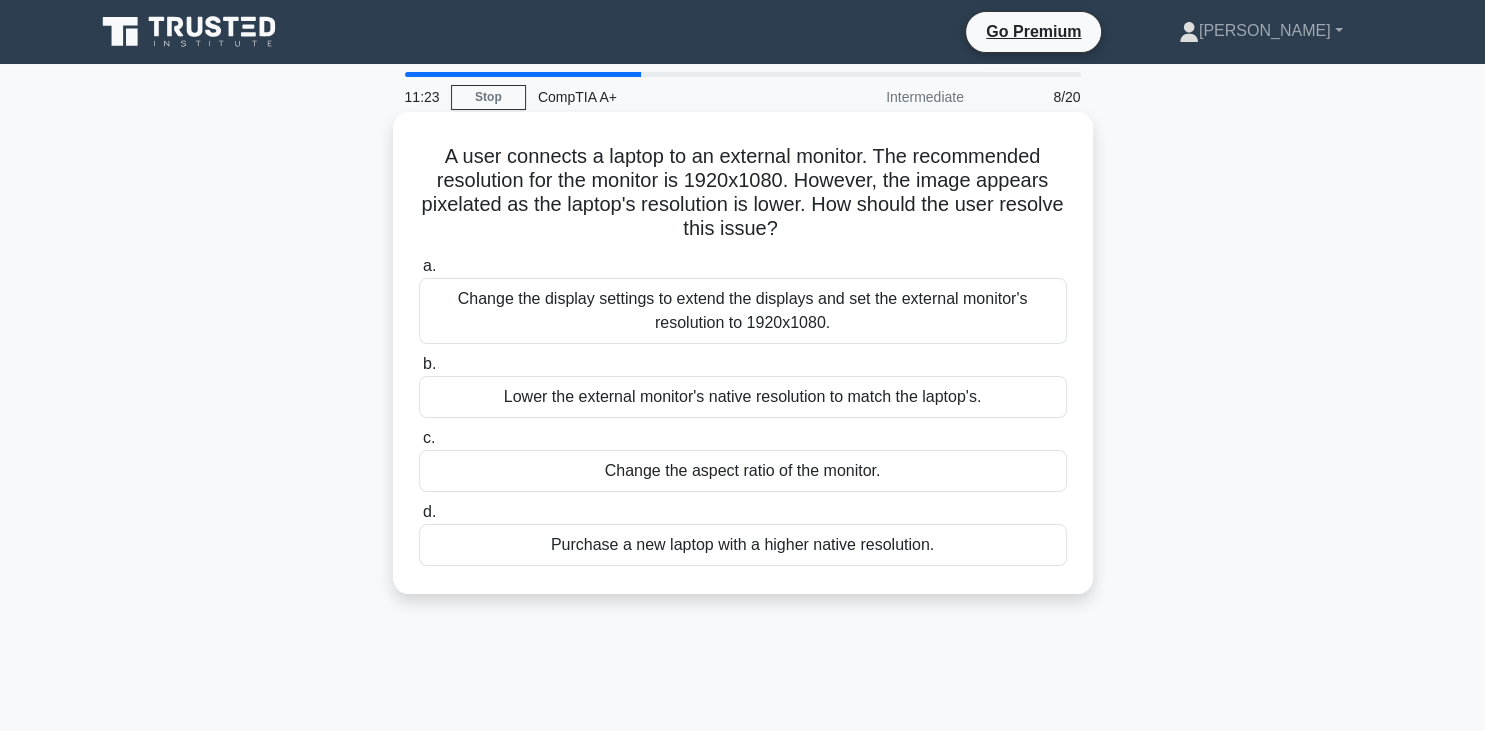 click on "Change the aspect ratio of the monitor." at bounding box center [743, 471] 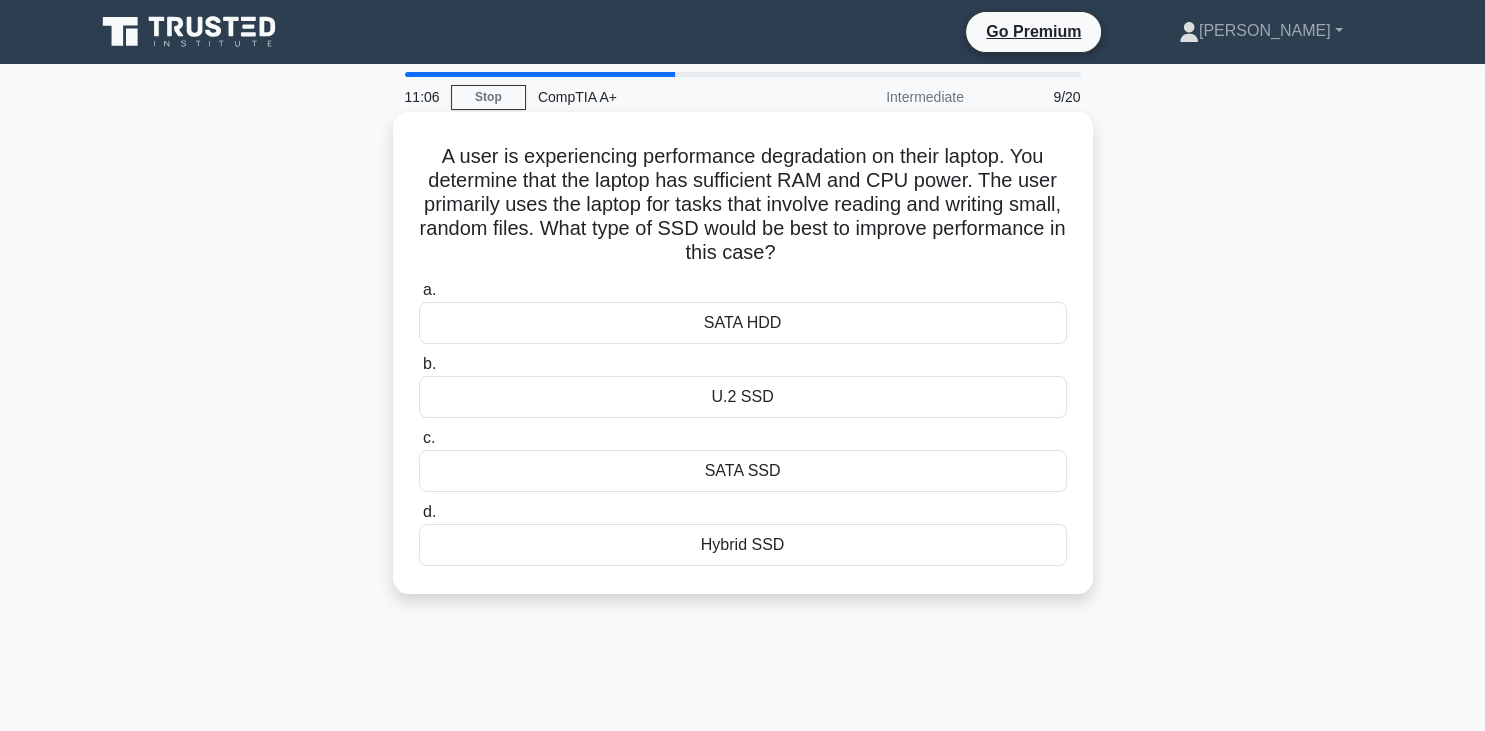 click on "SATA SSD" at bounding box center [743, 471] 